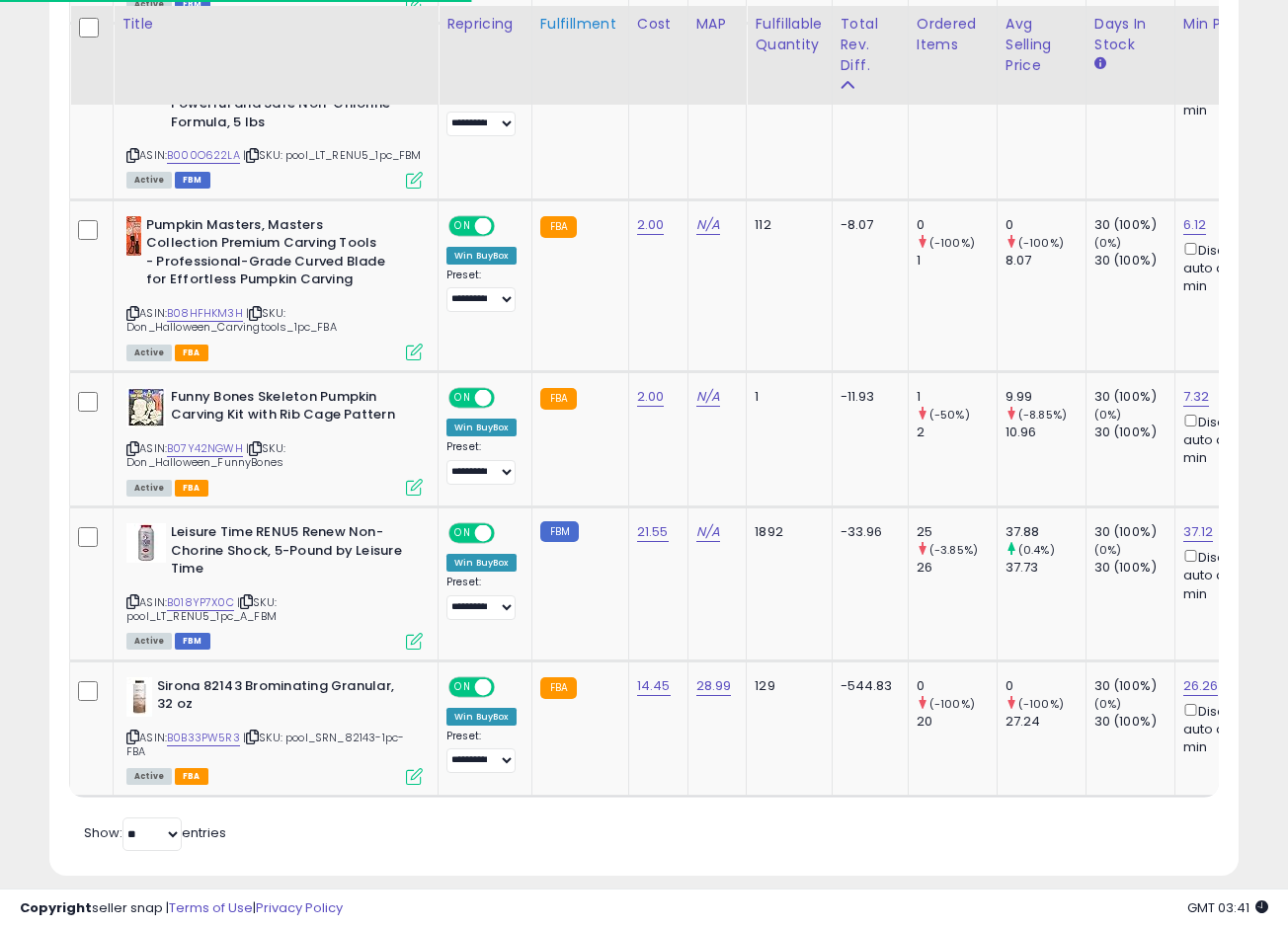 scroll, scrollTop: 1362, scrollLeft: 0, axis: vertical 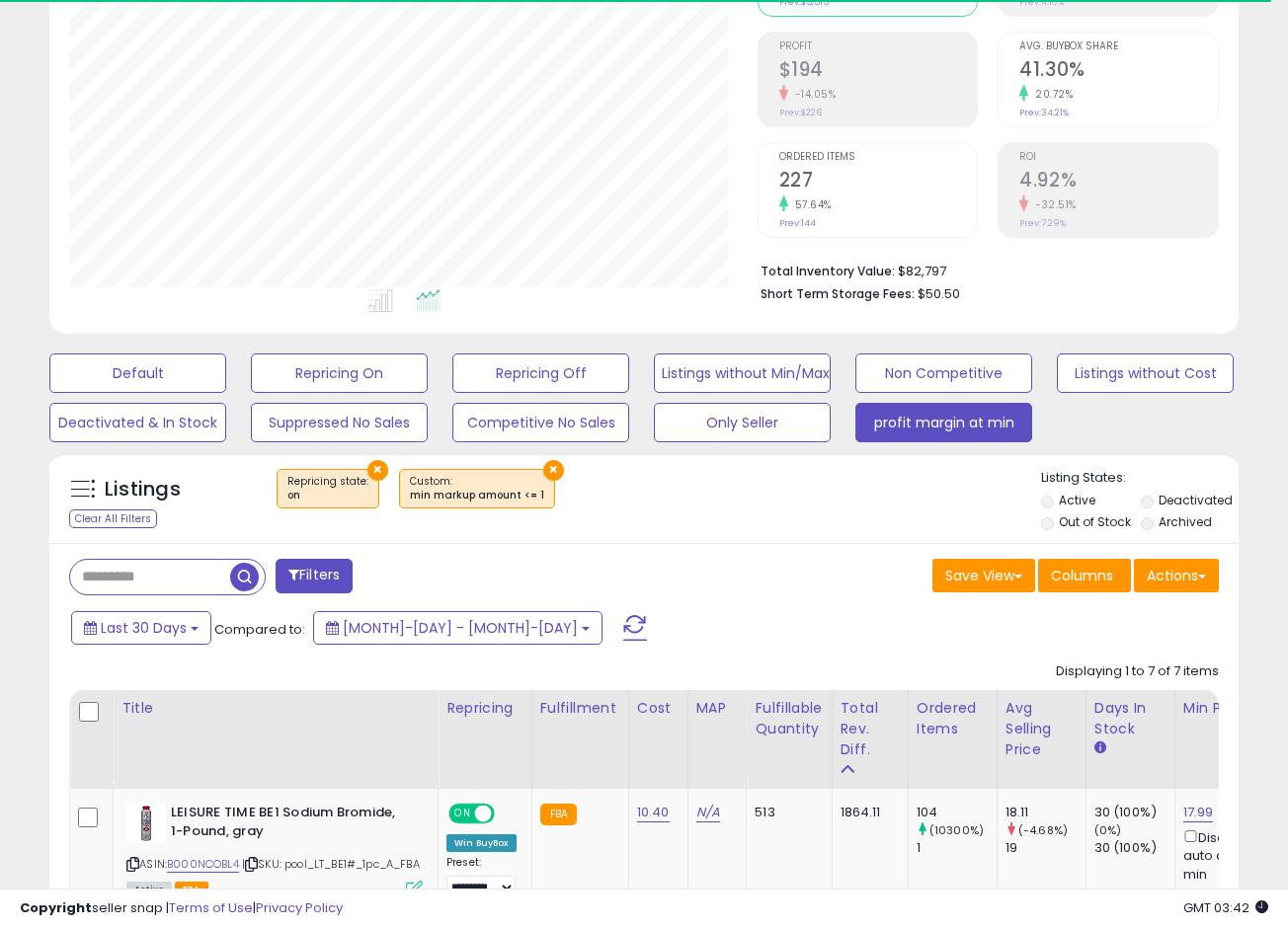 click at bounding box center [150, 577] 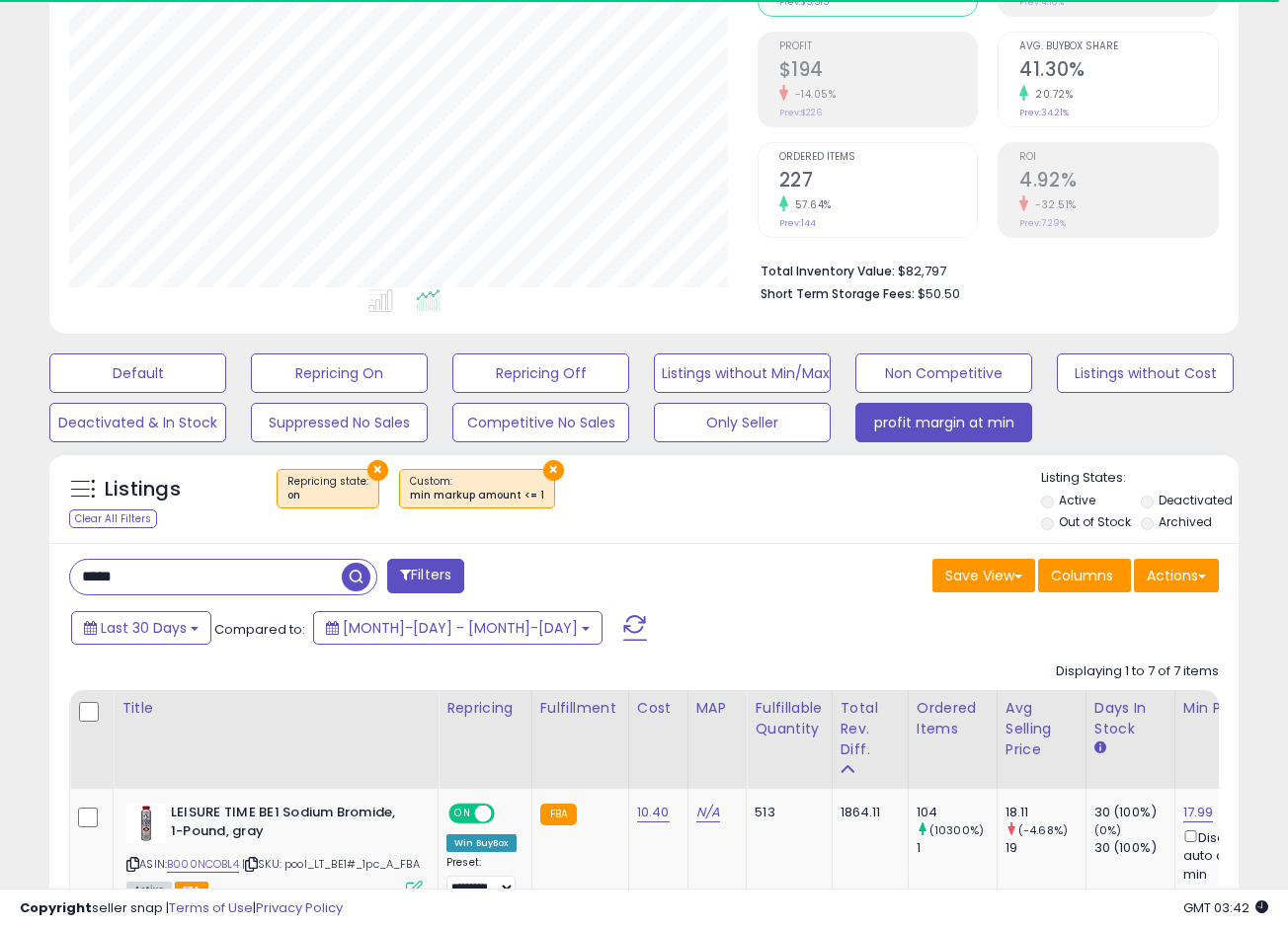 type on "*****" 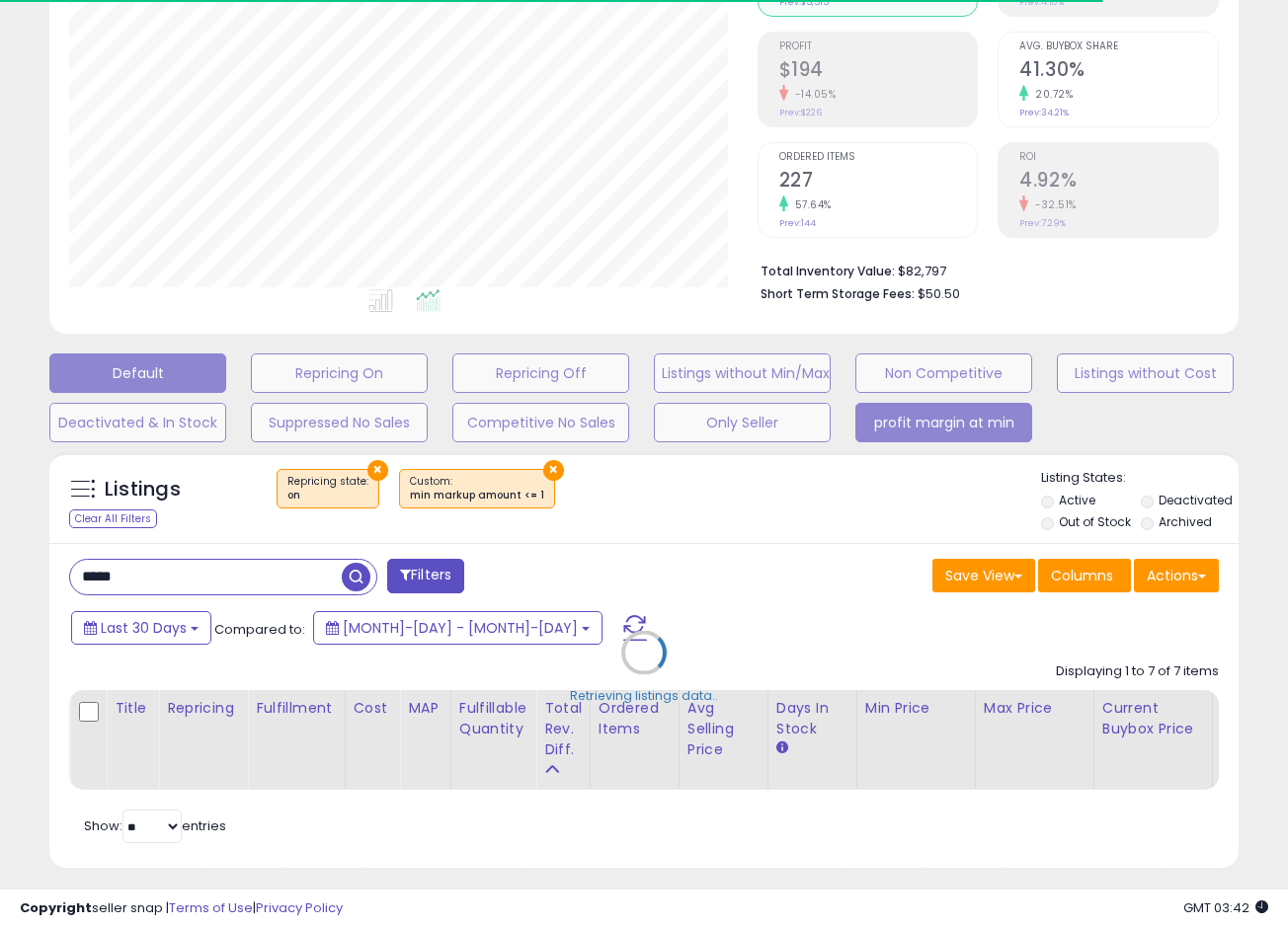 click on "Default" at bounding box center [137, 373] 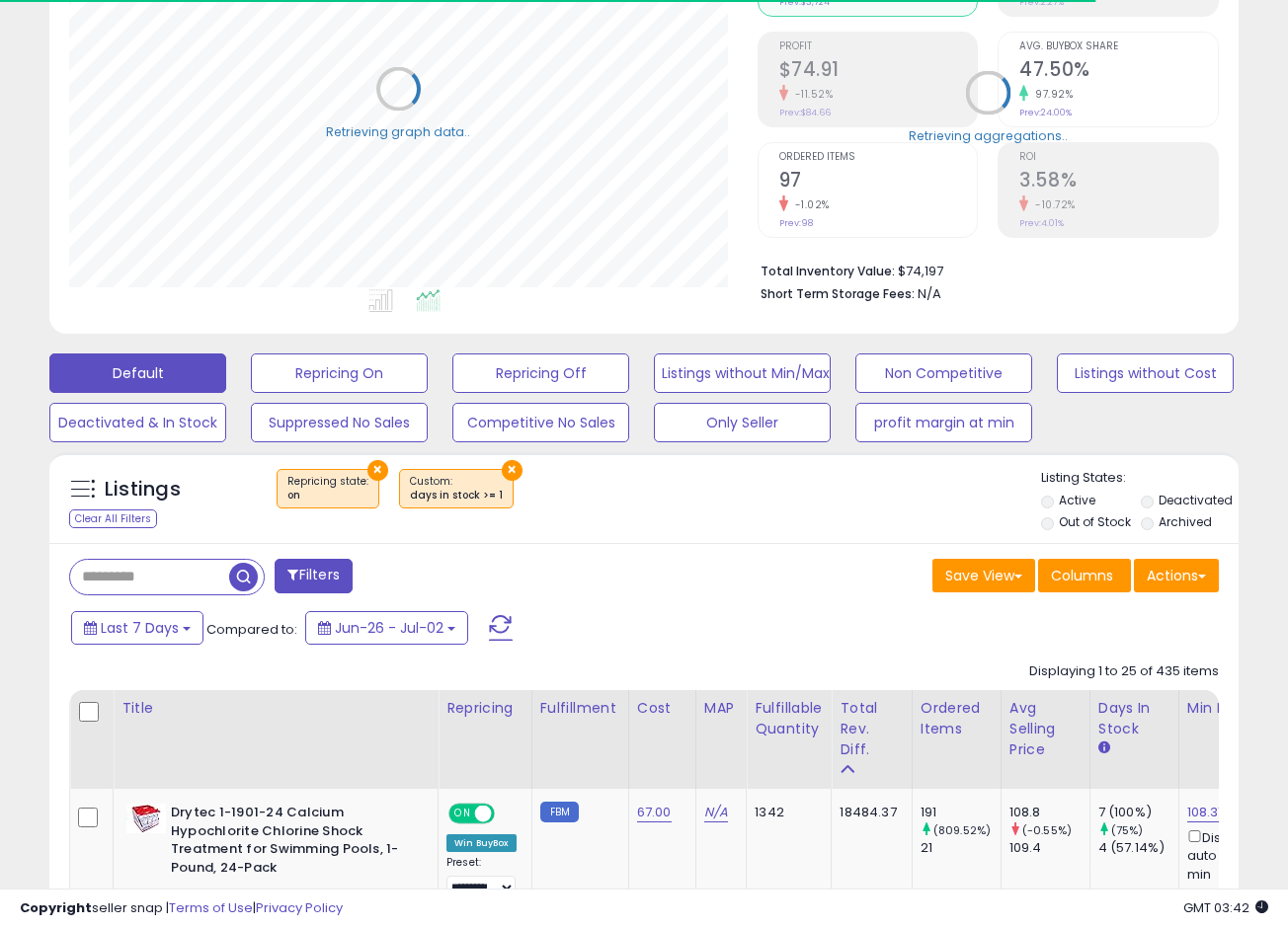 scroll, scrollTop: 986829, scrollLeft: 987042, axis: both 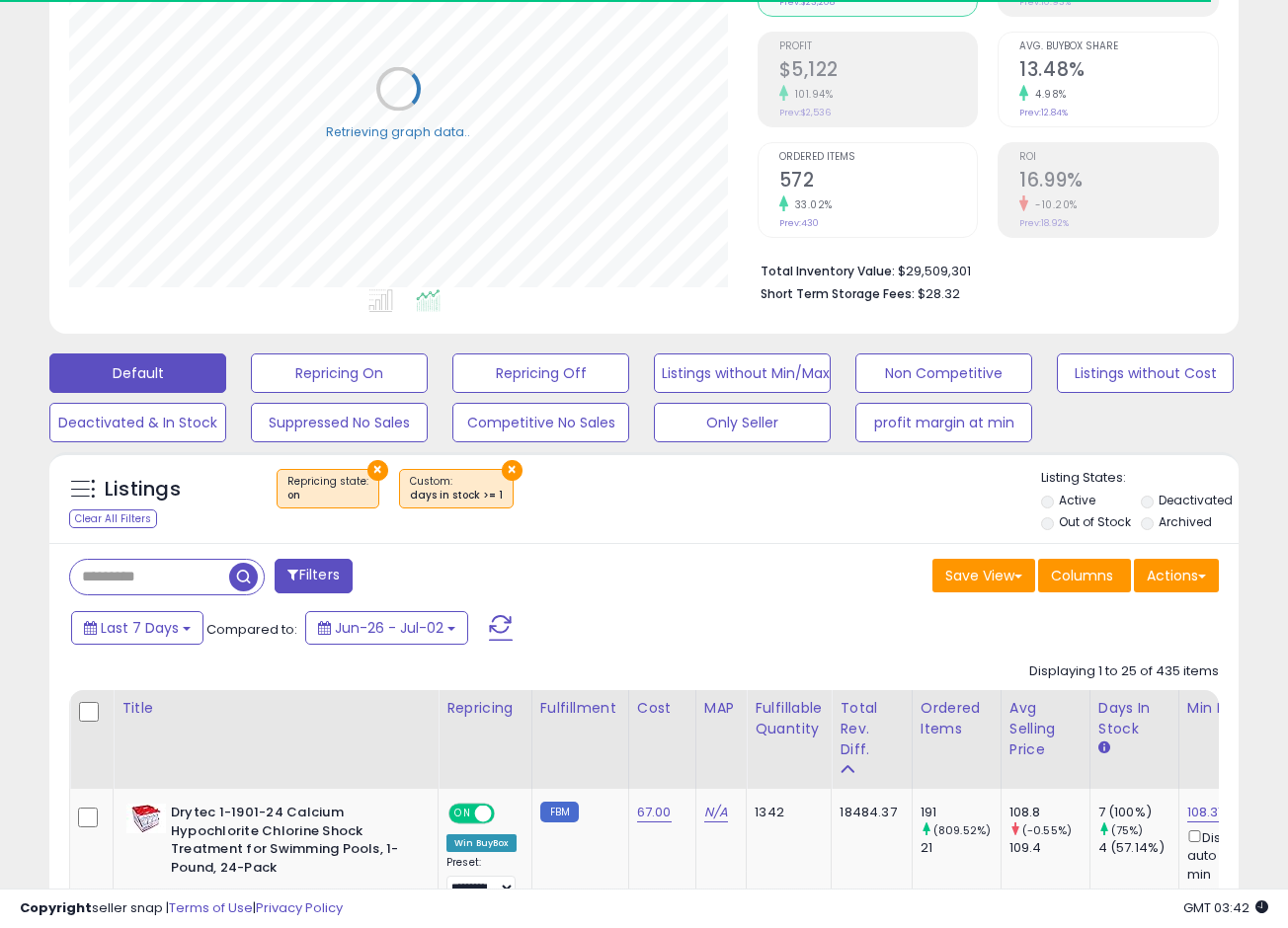 click at bounding box center (149, 577) 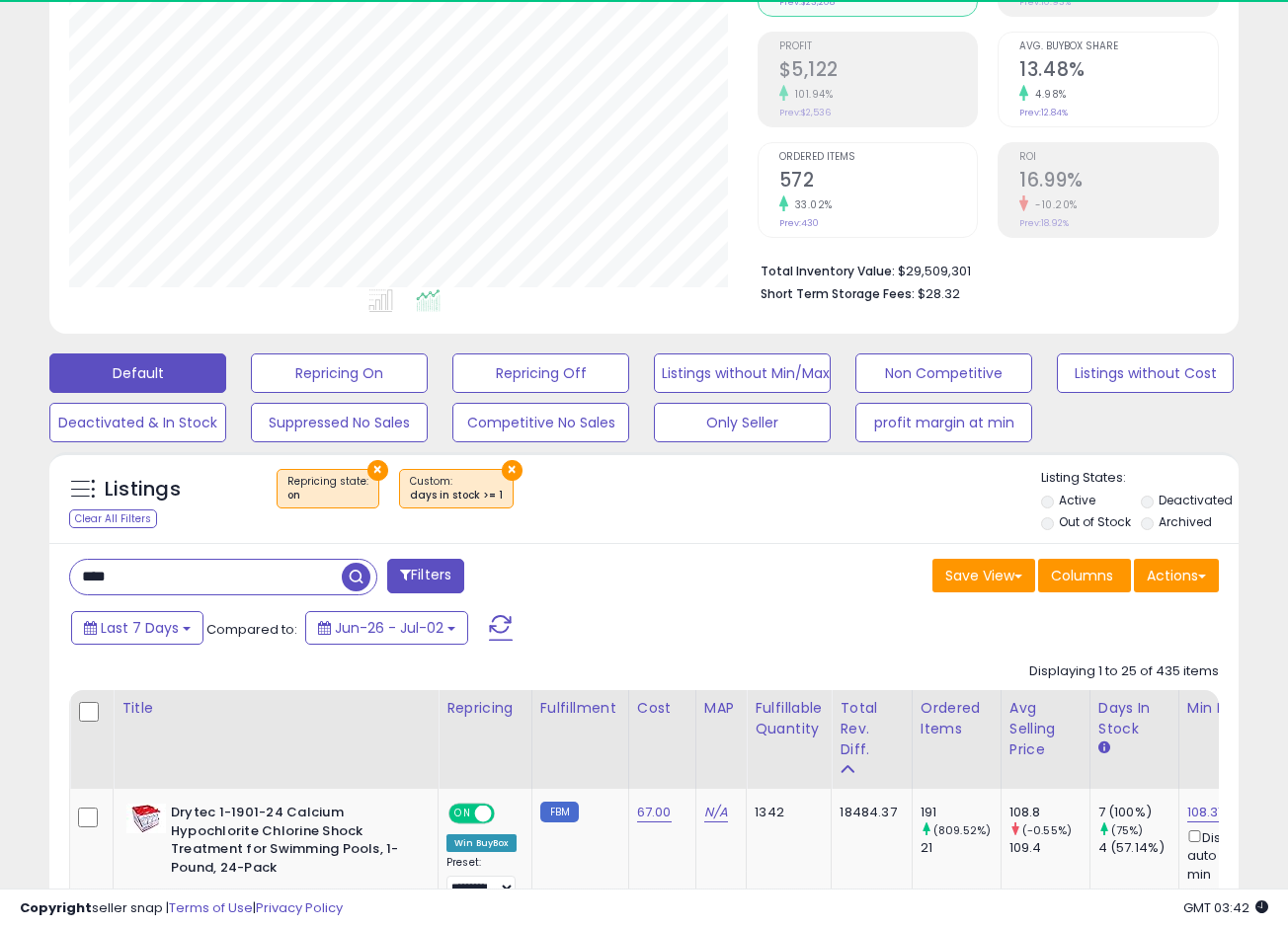 scroll, scrollTop: 986829, scrollLeft: 987042, axis: both 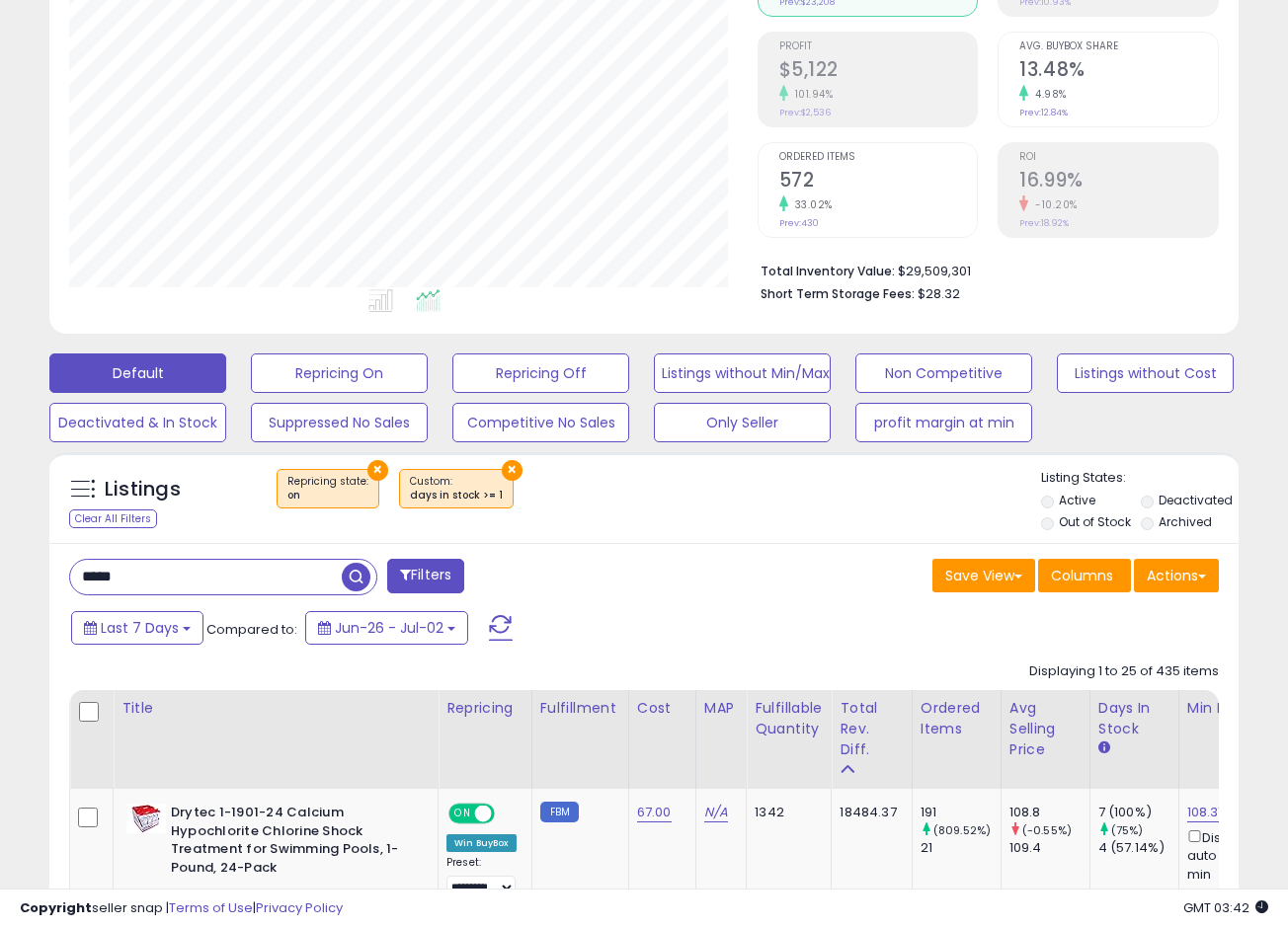 type on "*****" 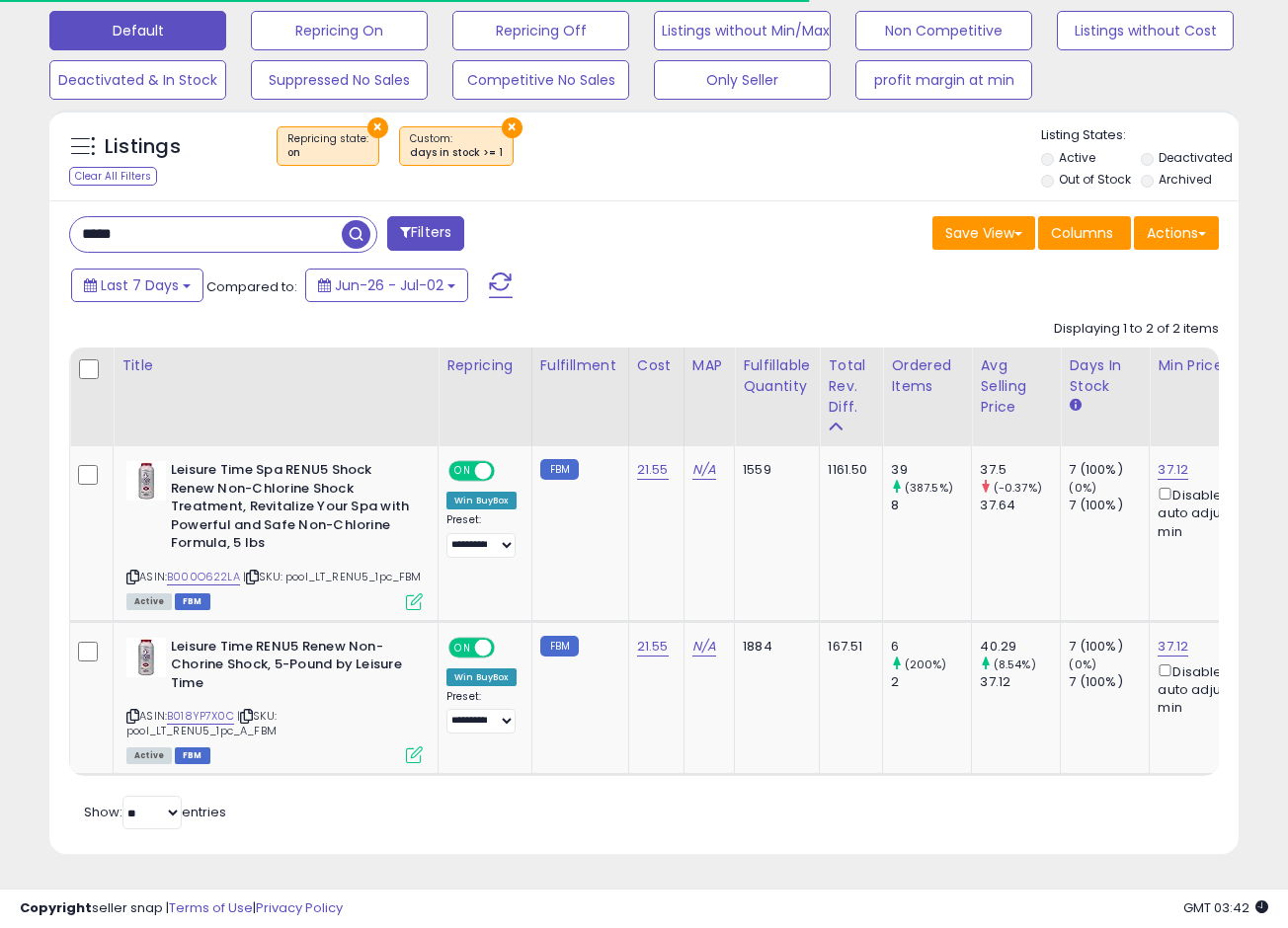scroll, scrollTop: 612, scrollLeft: 0, axis: vertical 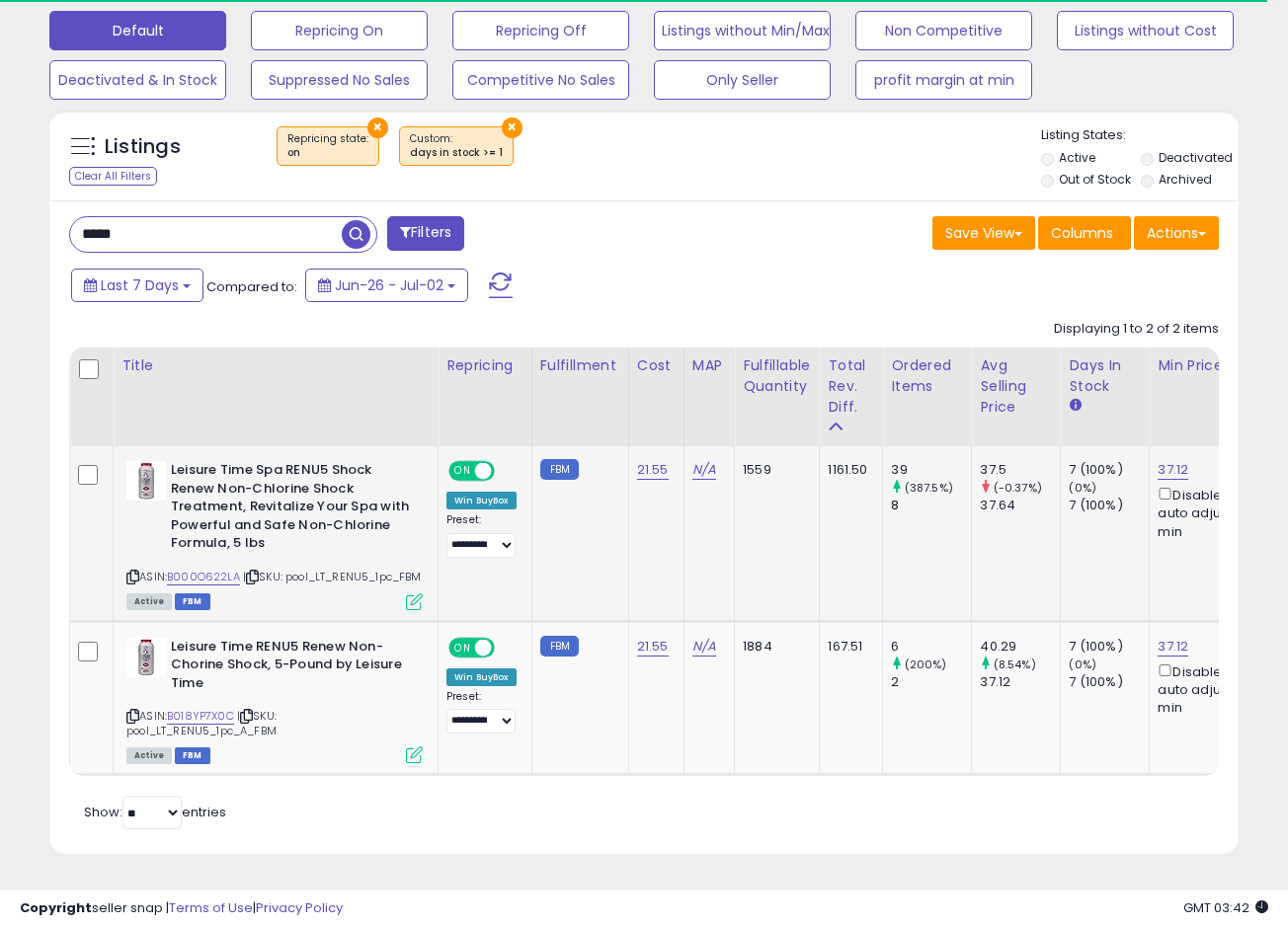 click at bounding box center [414, 601] 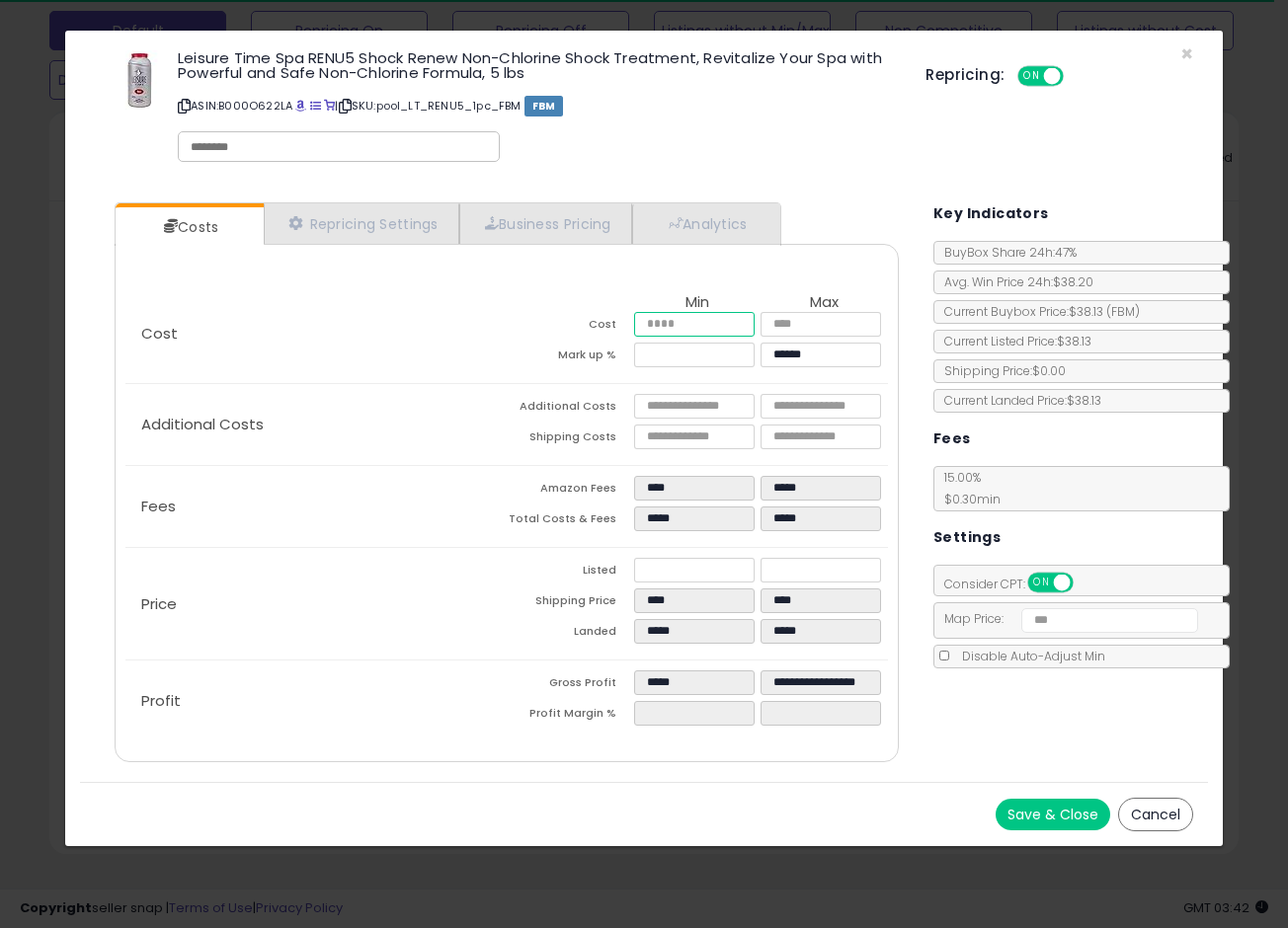 click on "*****" at bounding box center [694, 324] 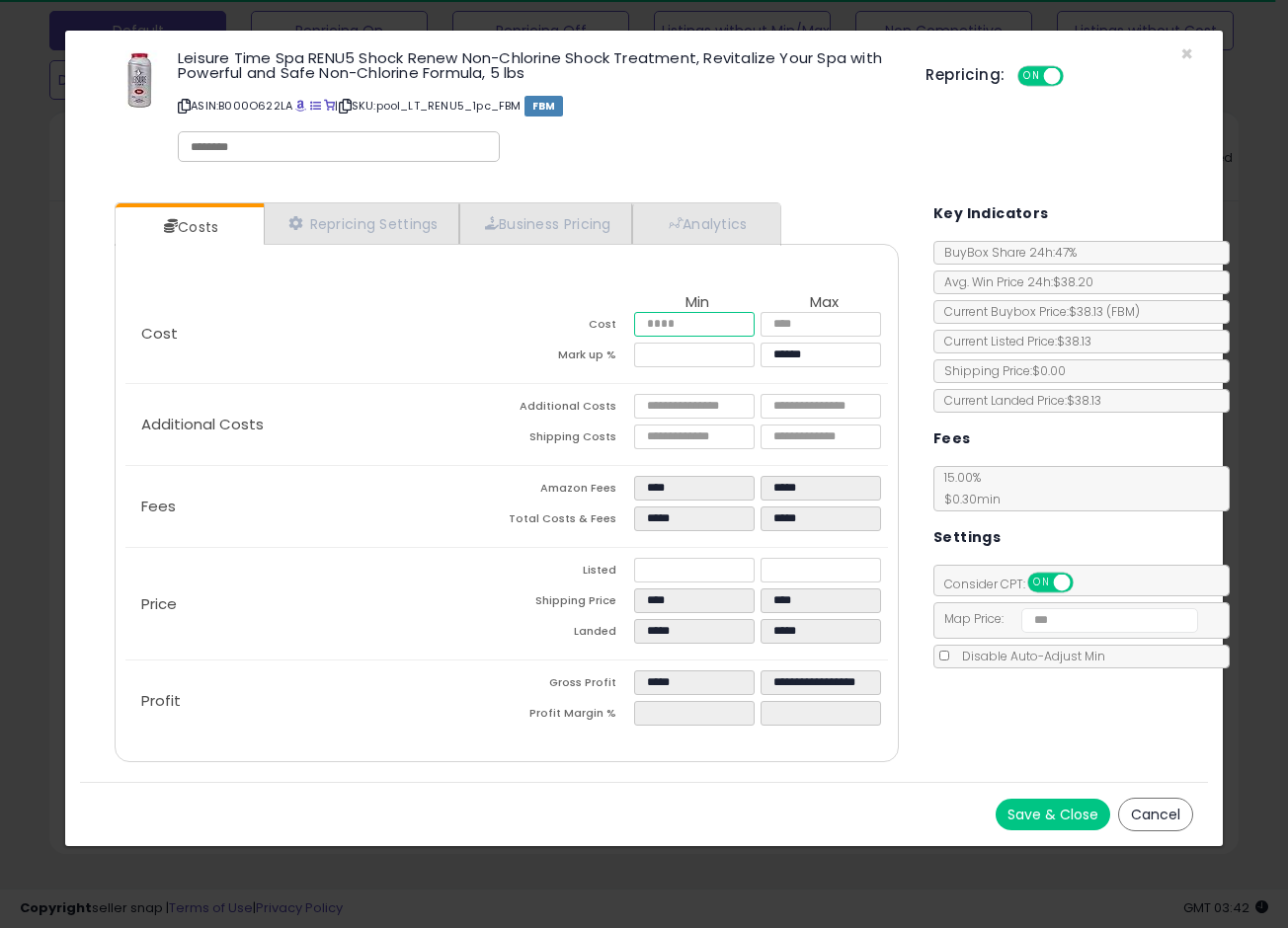click on "*****" at bounding box center (694, 324) 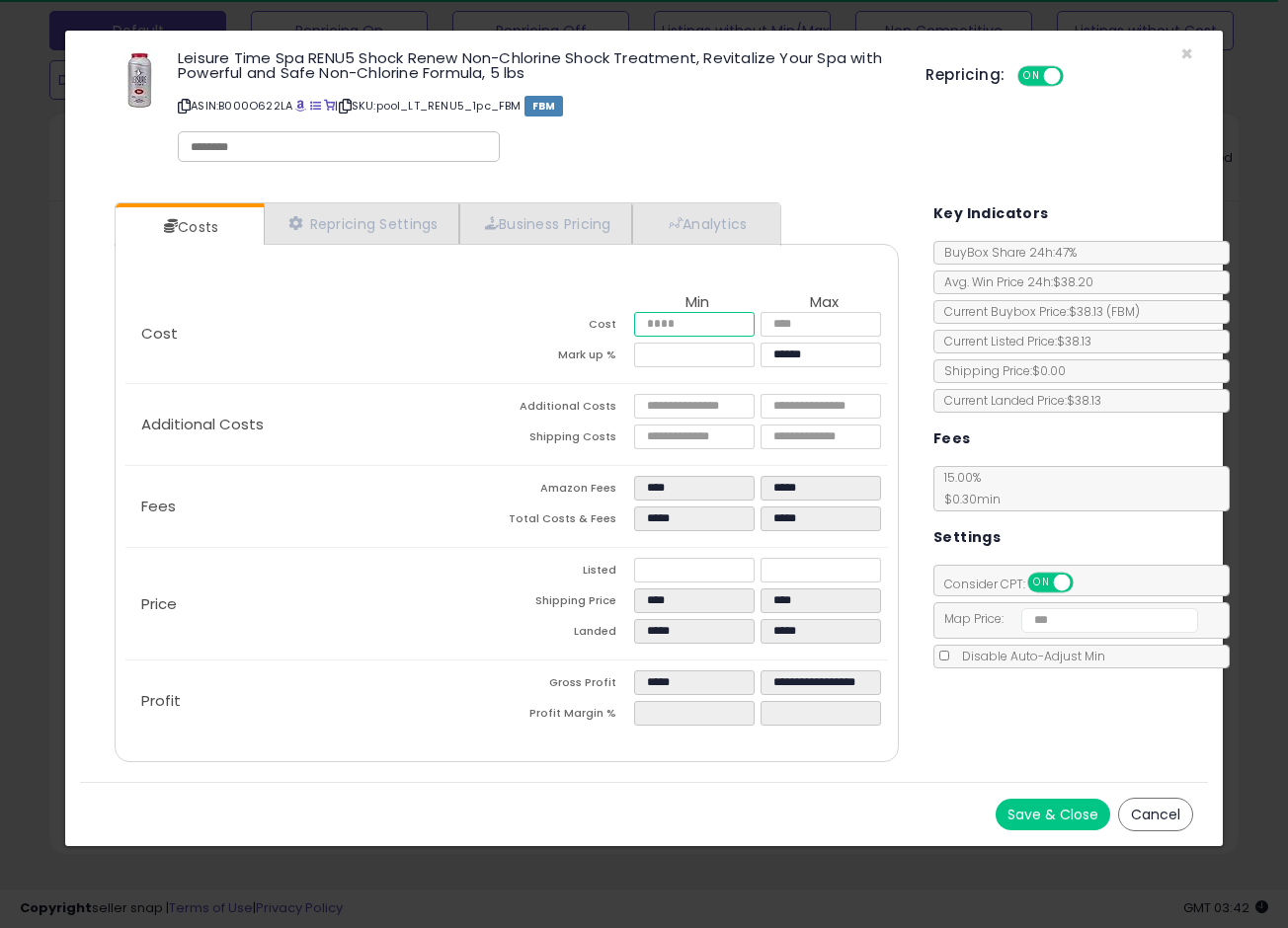 type on "*" 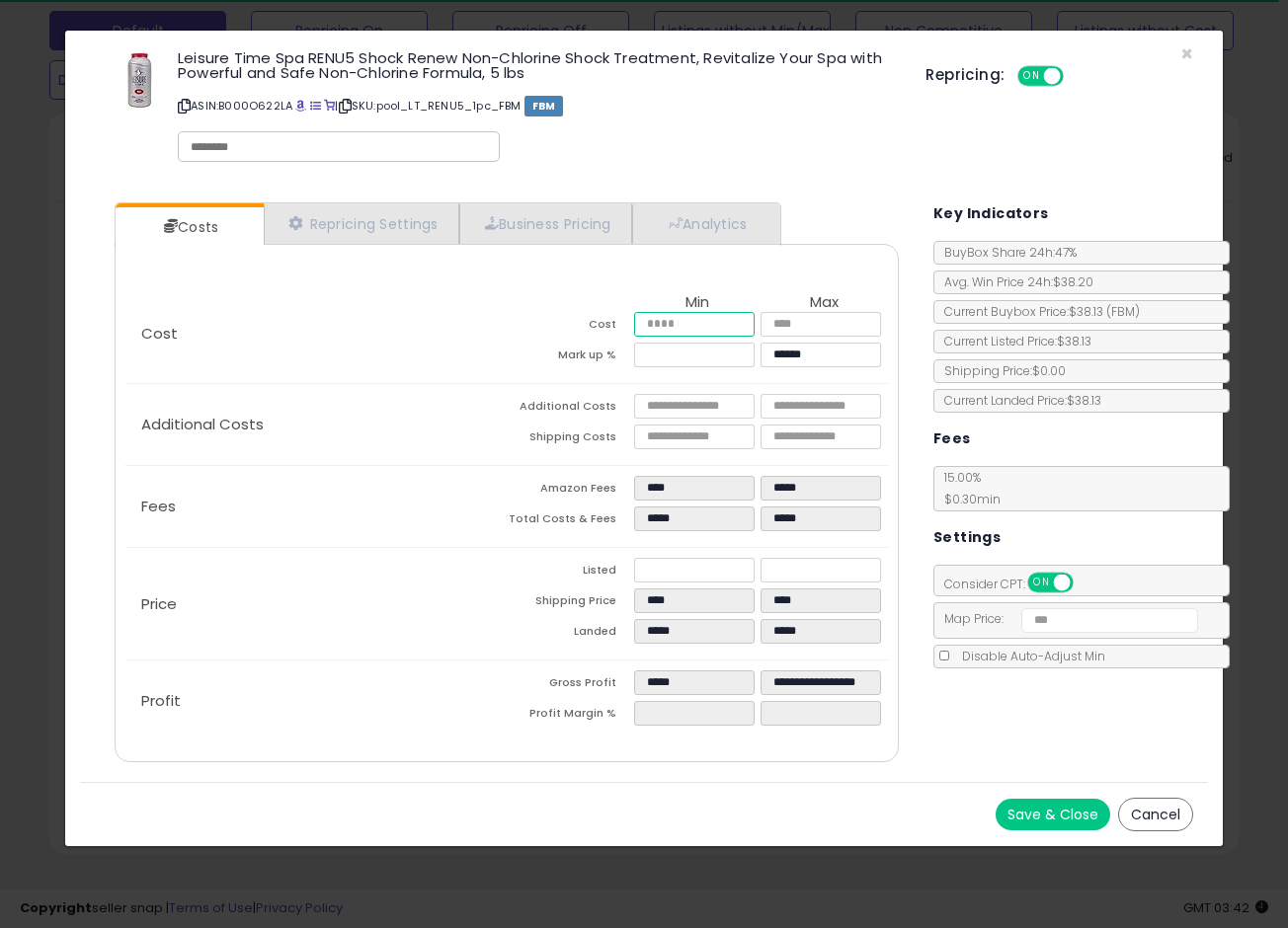 type on "**" 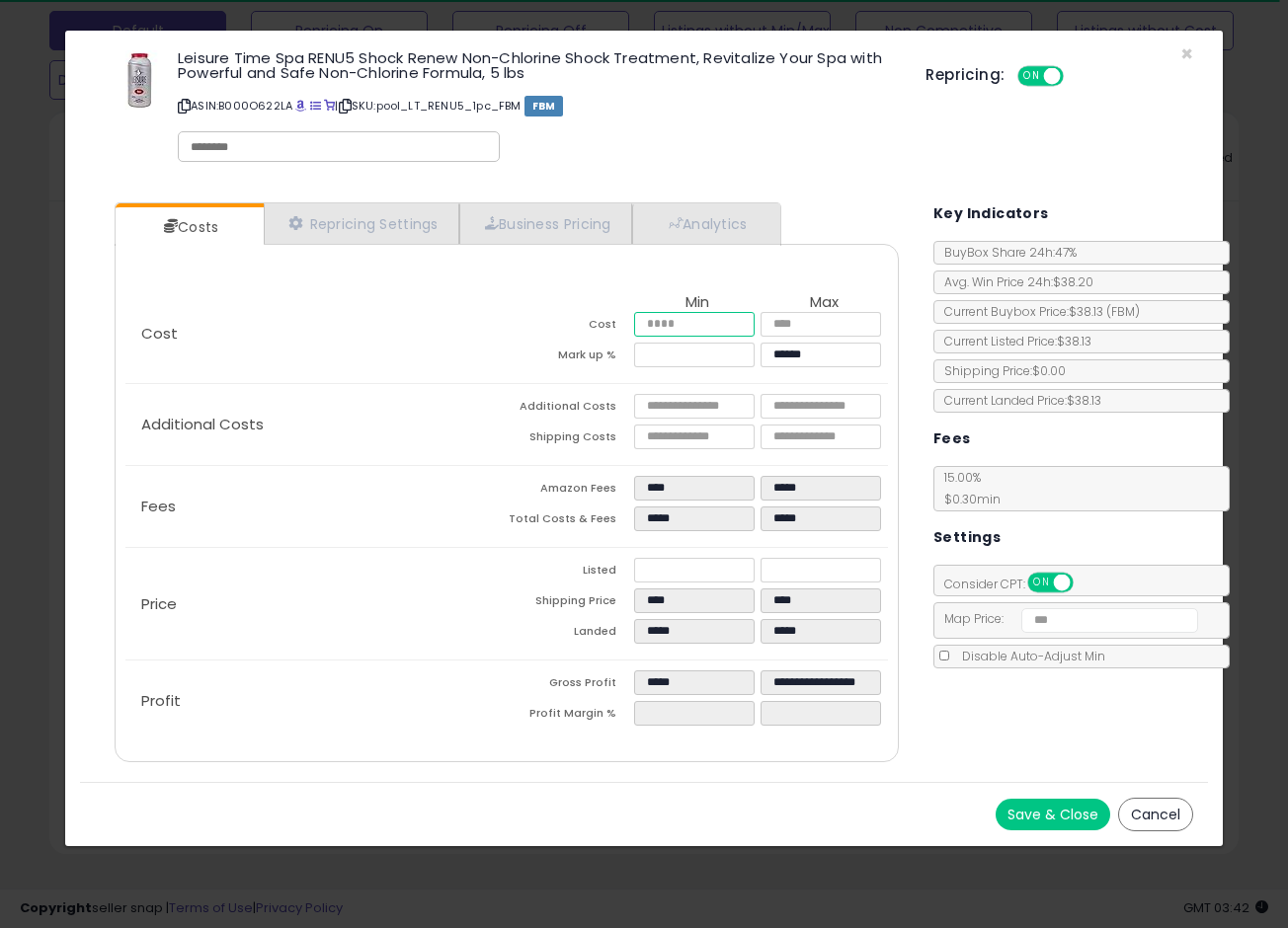 type on "****" 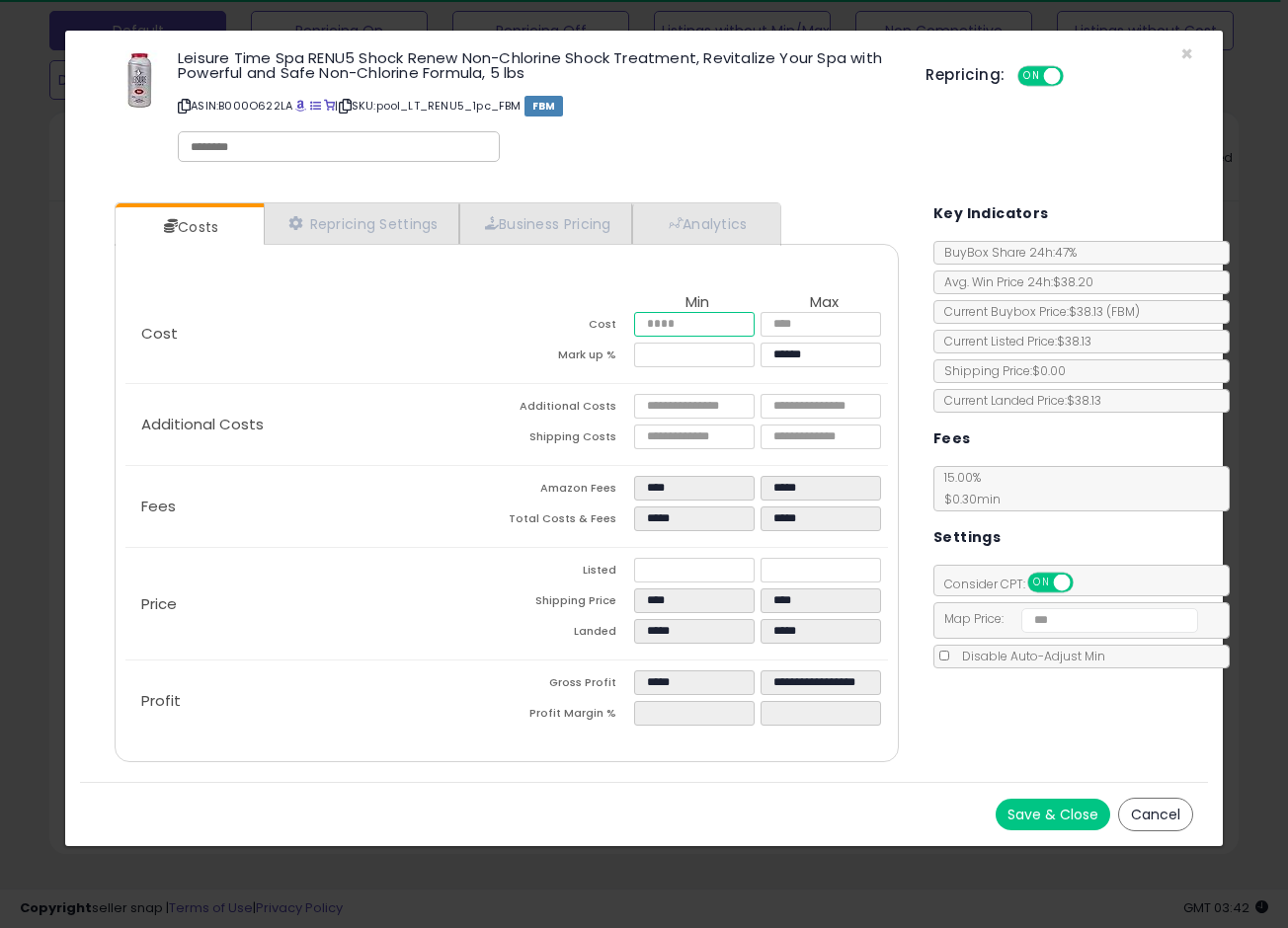 type on "*****" 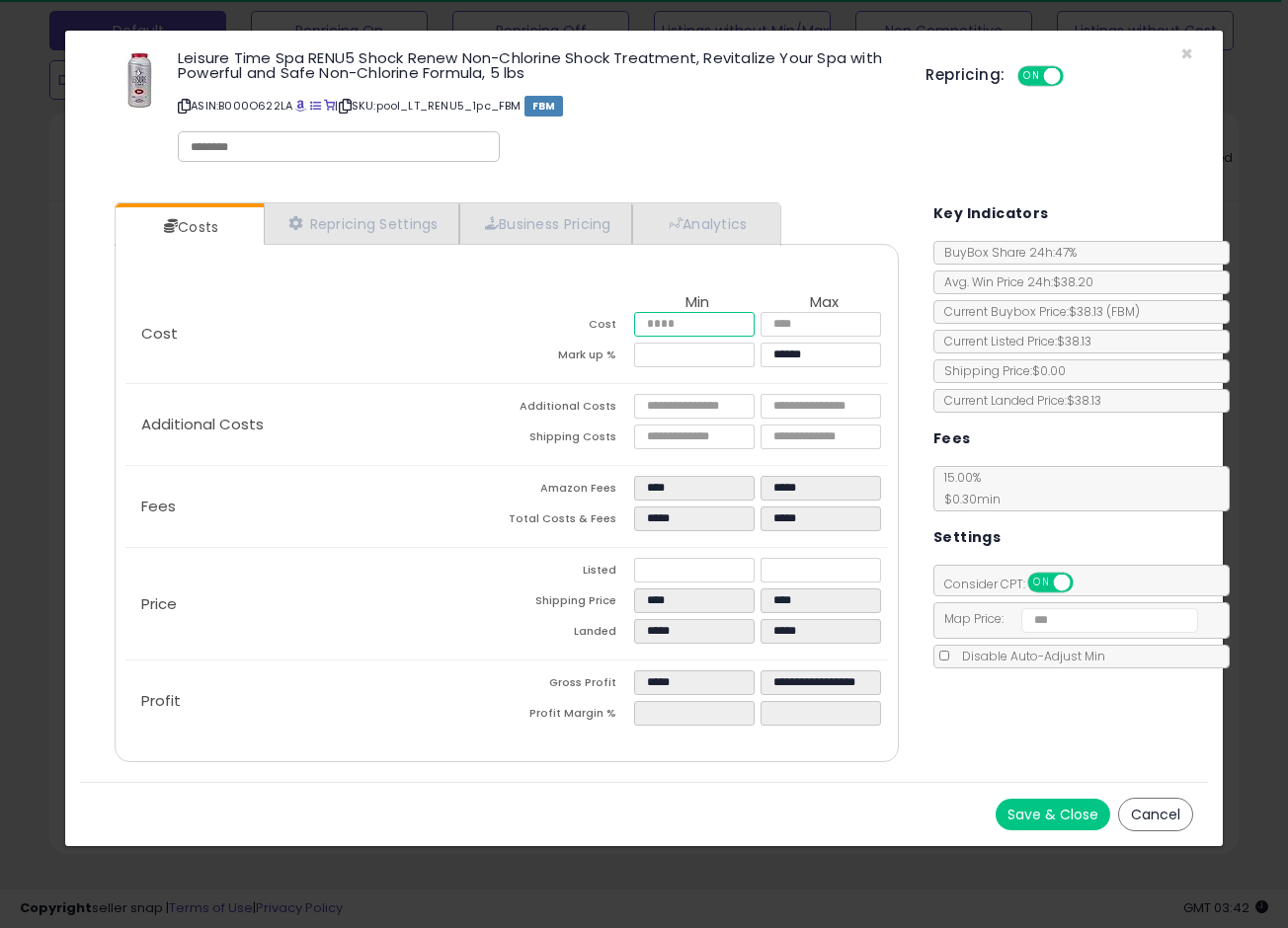 type on "*****" 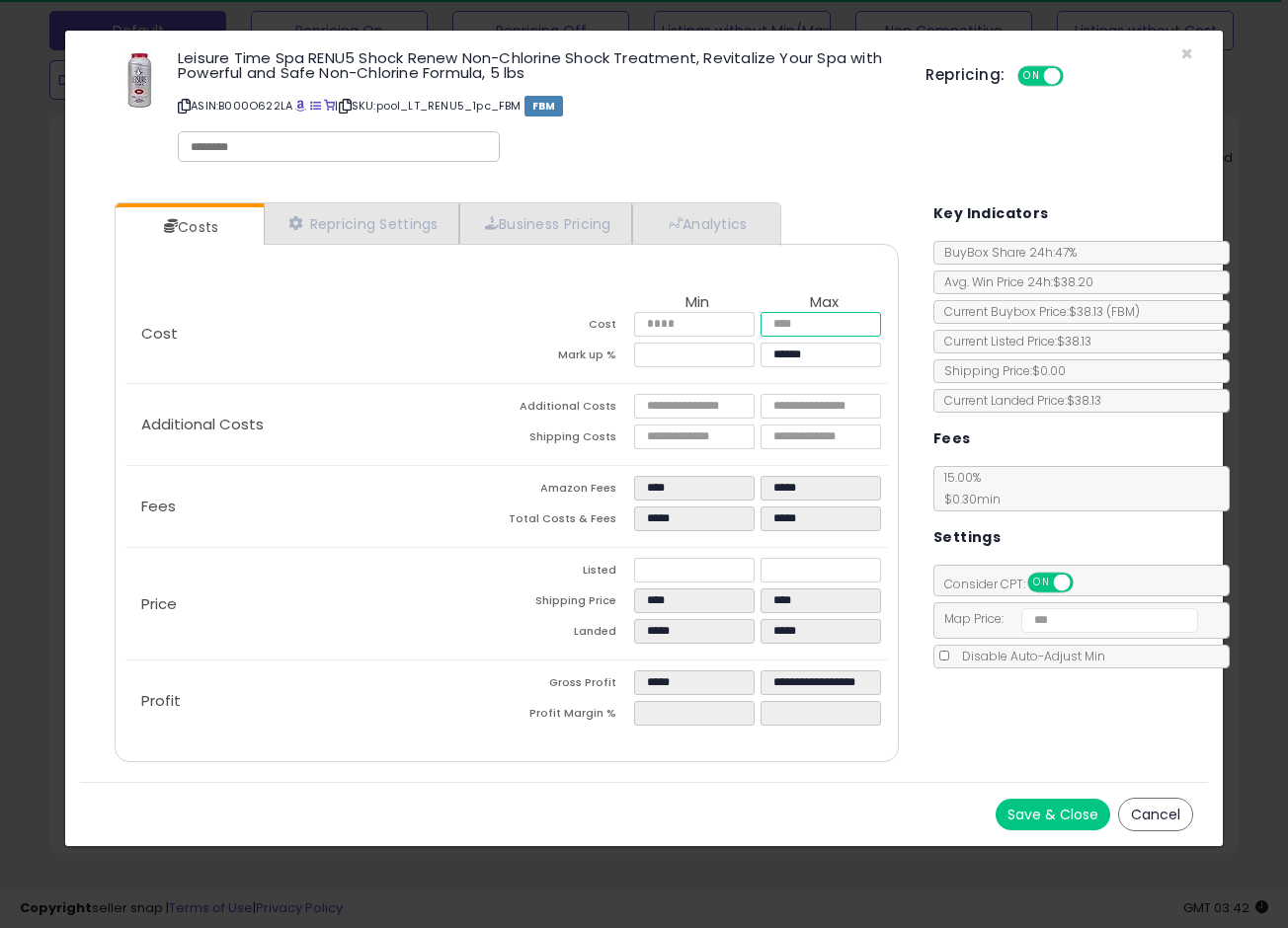 type on "*****" 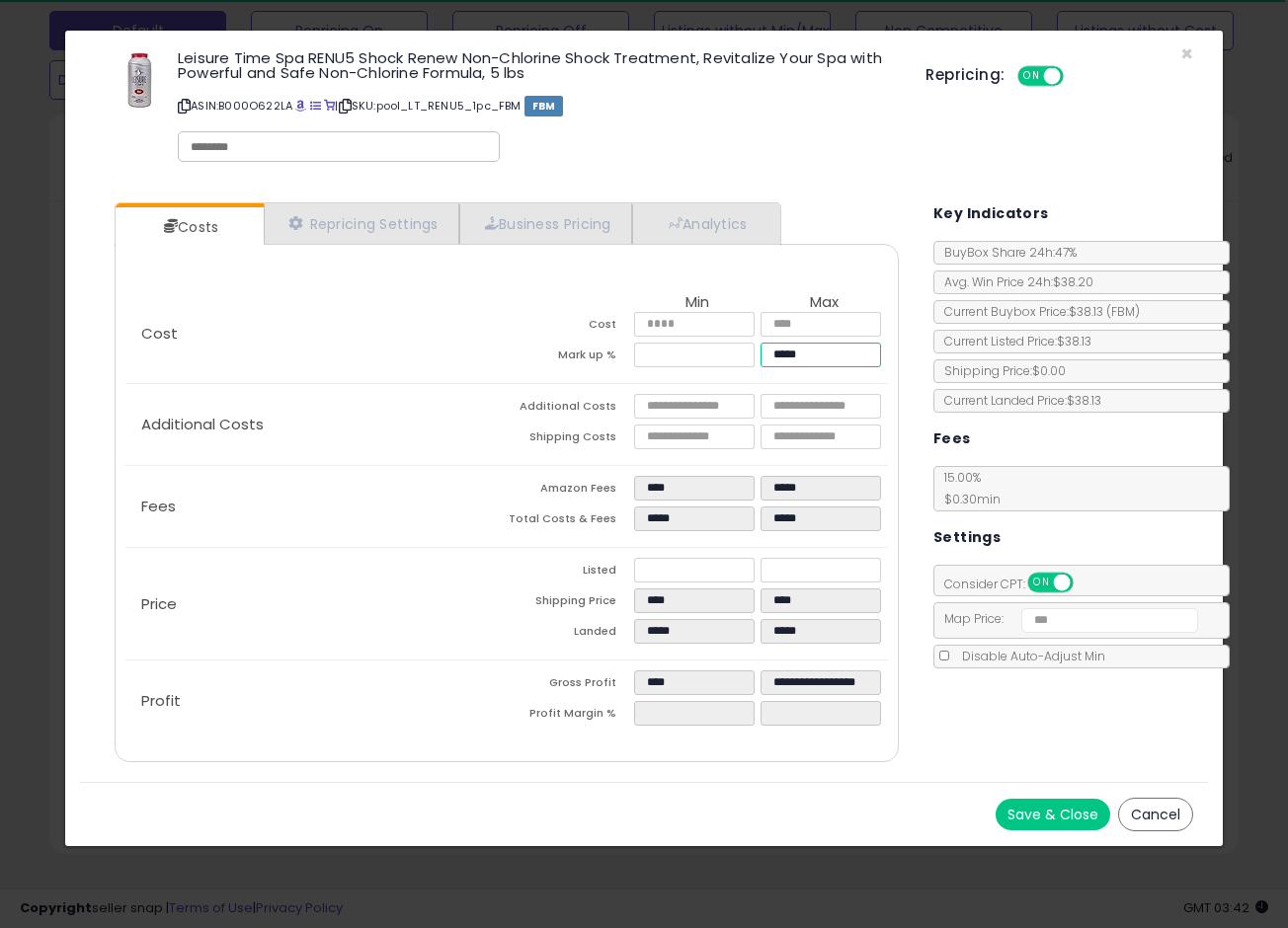 type on "*****" 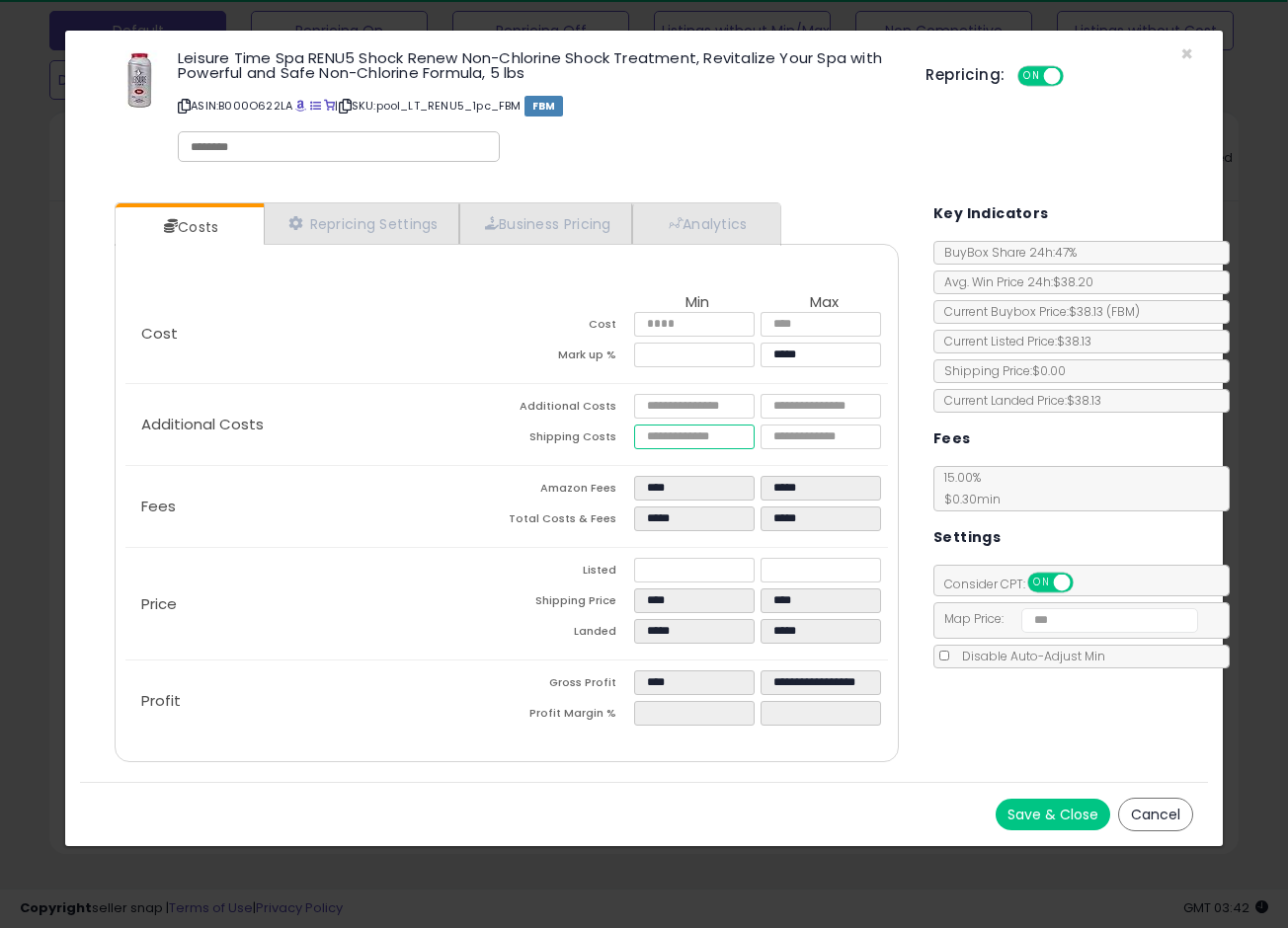 click on "*****" at bounding box center [694, 436] 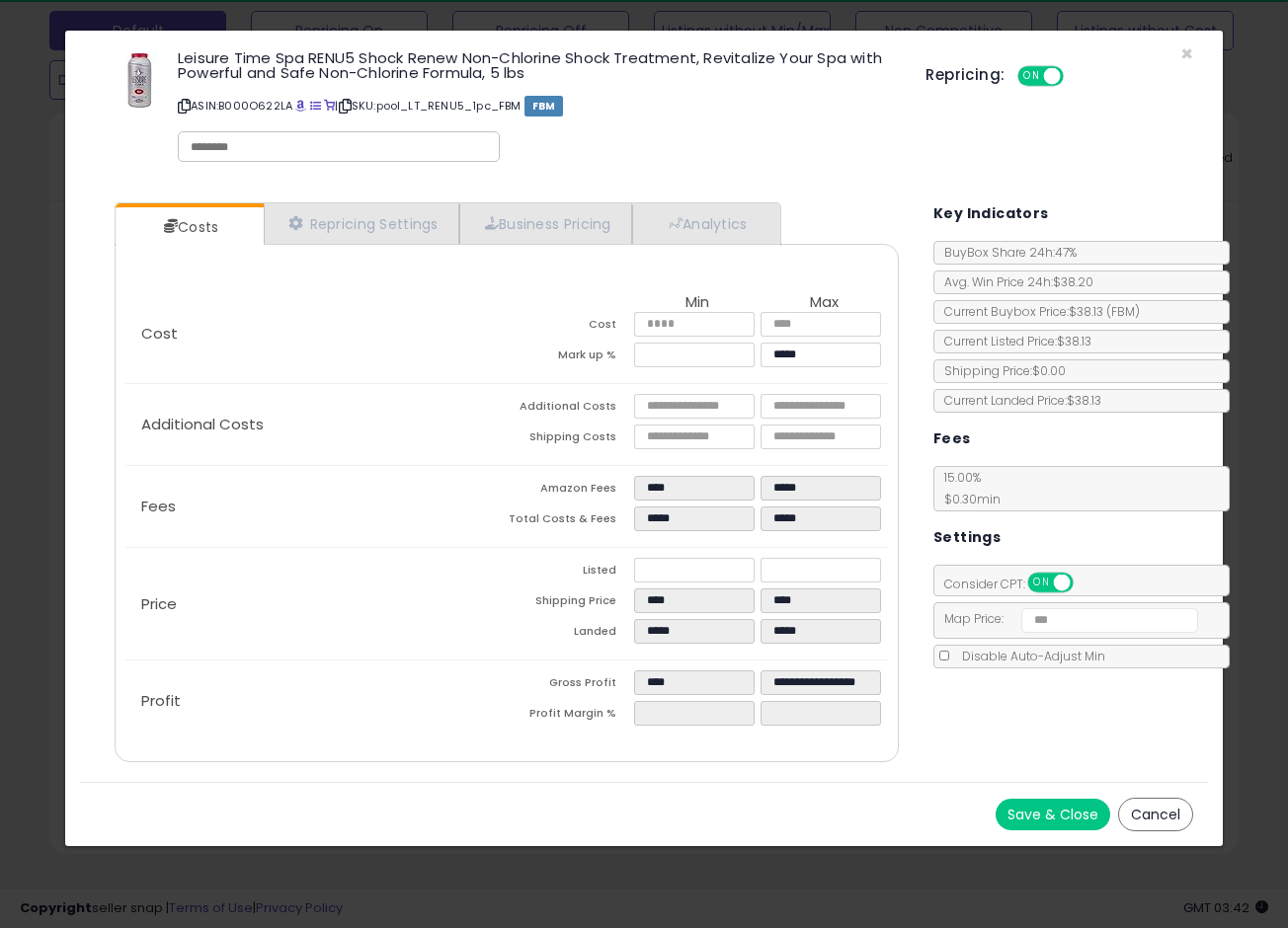 click on "Save & Close" at bounding box center (1053, 814) 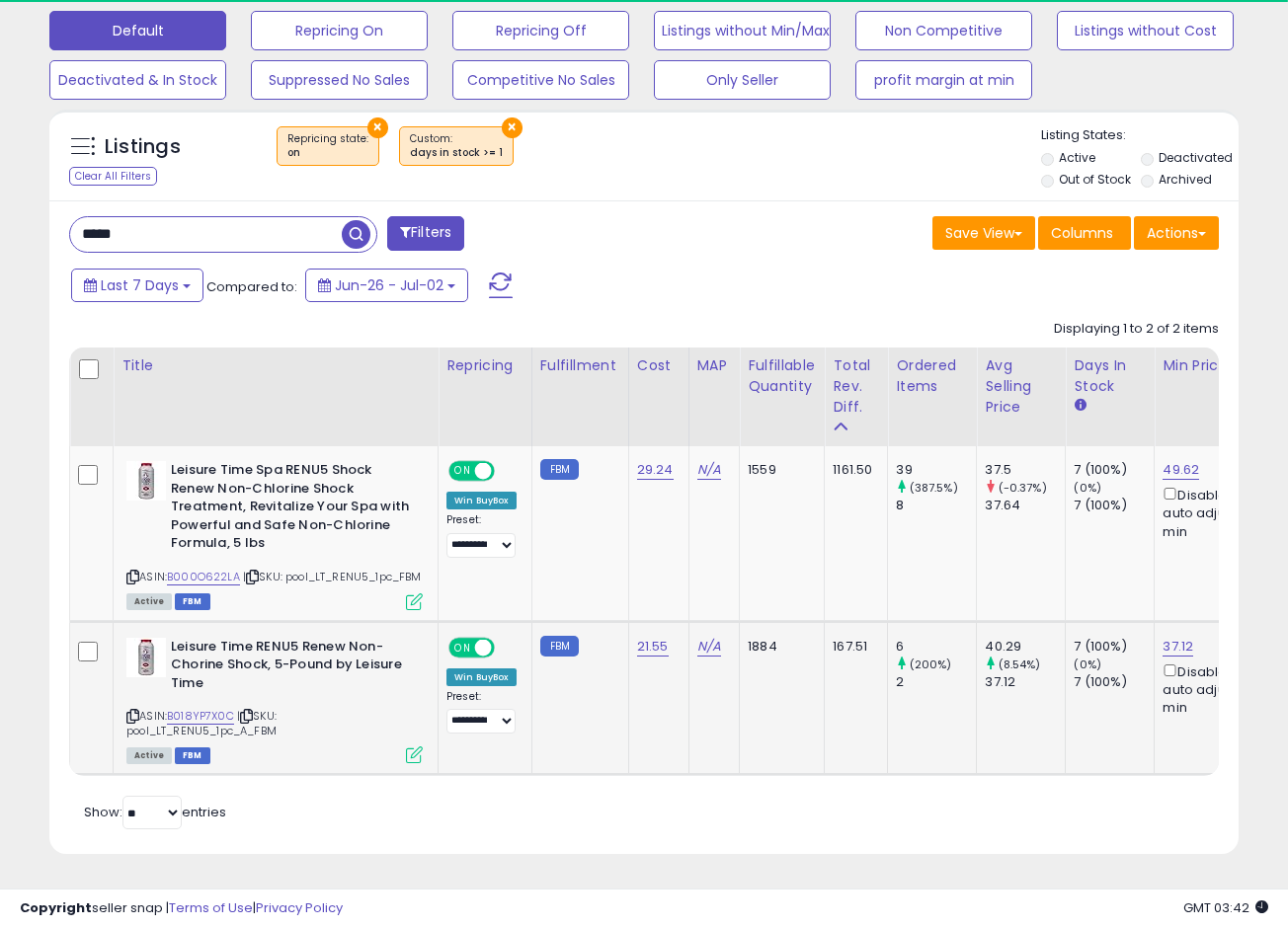 click on "ASIN:  B018YP7X0C    |   SKU: pool_LT_RENU5_1pc_A_FBM Active FBM" at bounding box center [275, 700] 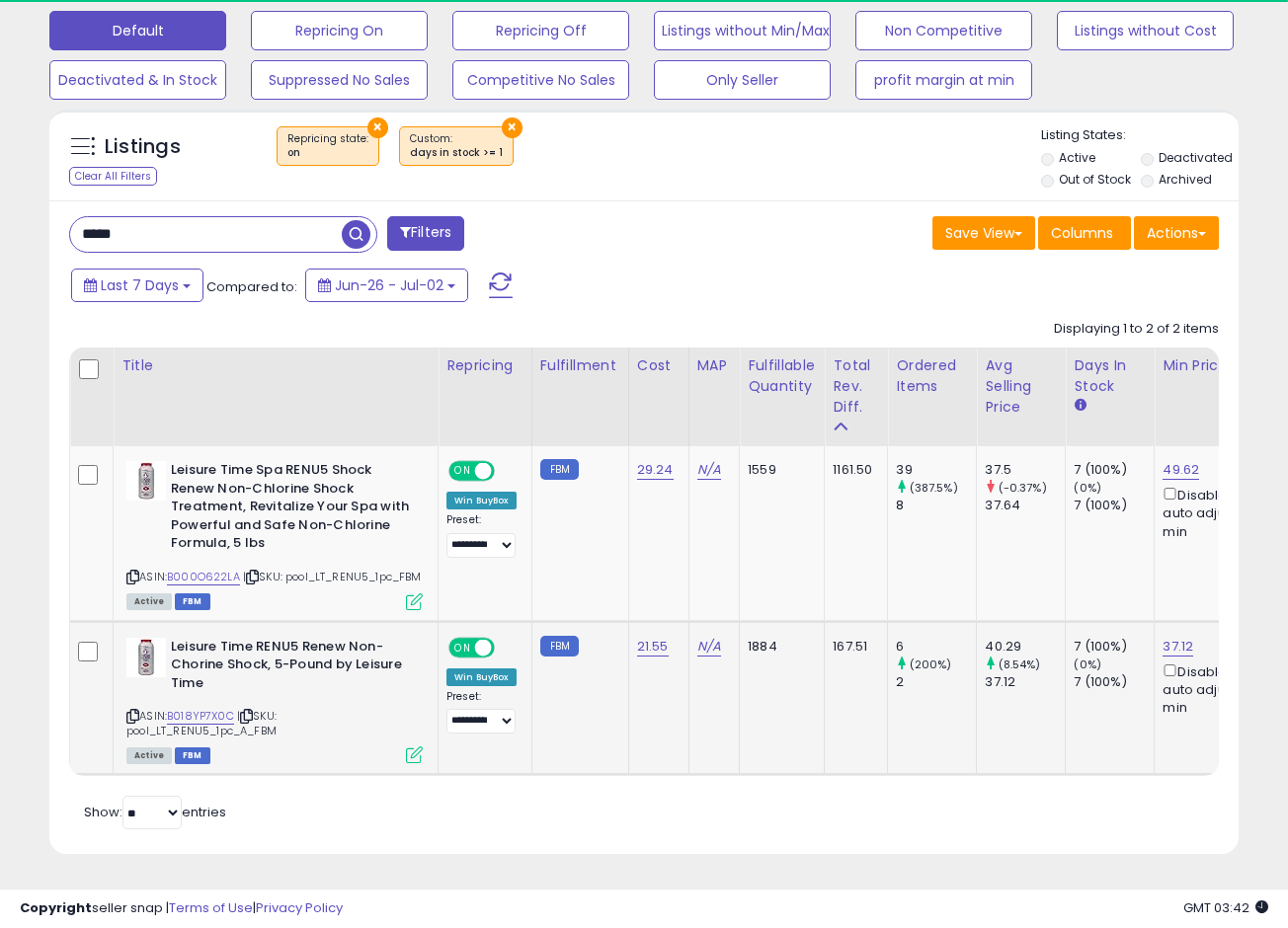 click on "ASIN:  B018YP7X0C    |   SKU: pool_LT_RENU5_1pc_A_FBM Active FBM" at bounding box center (275, 700) 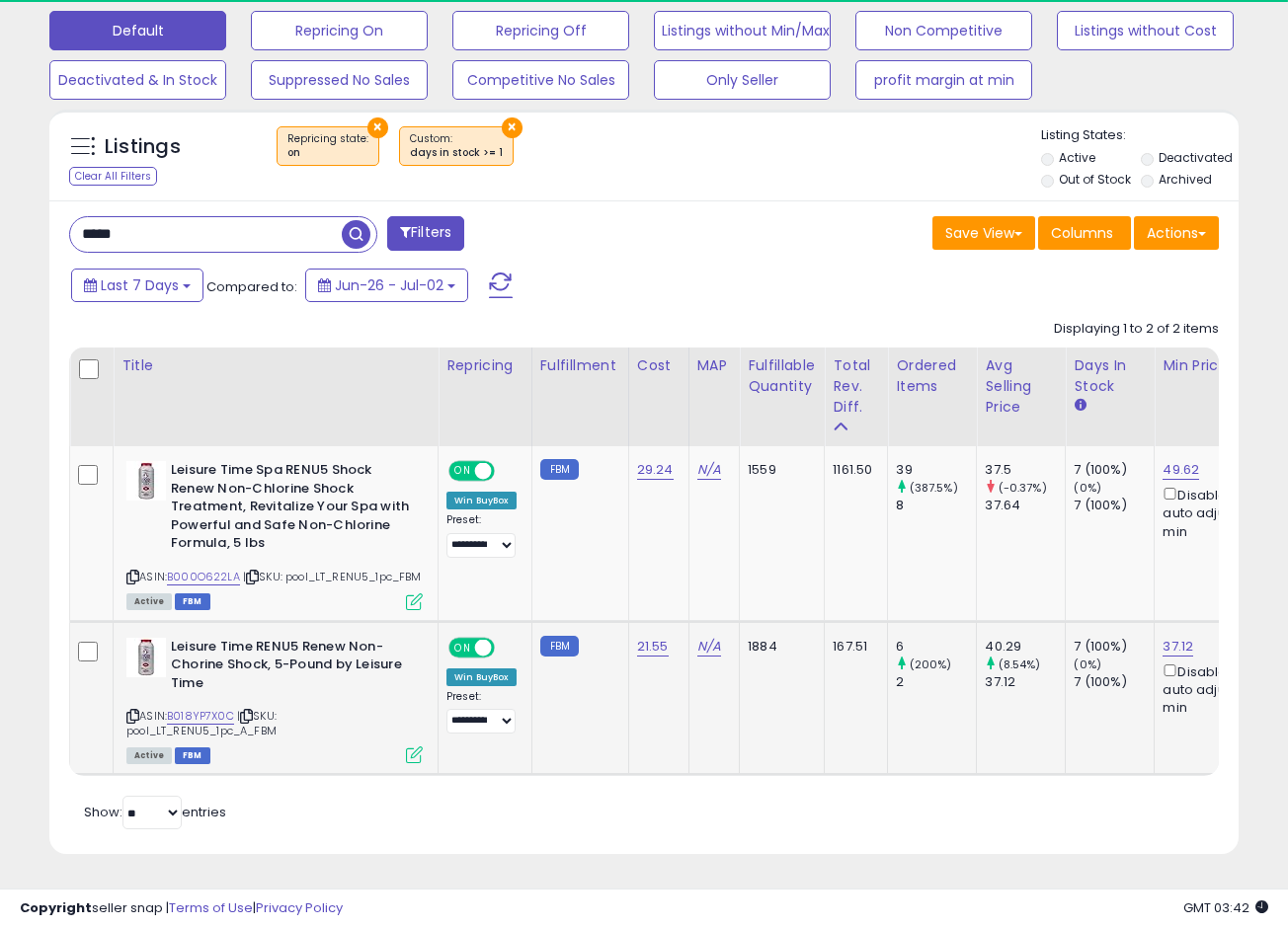click at bounding box center (414, 754) 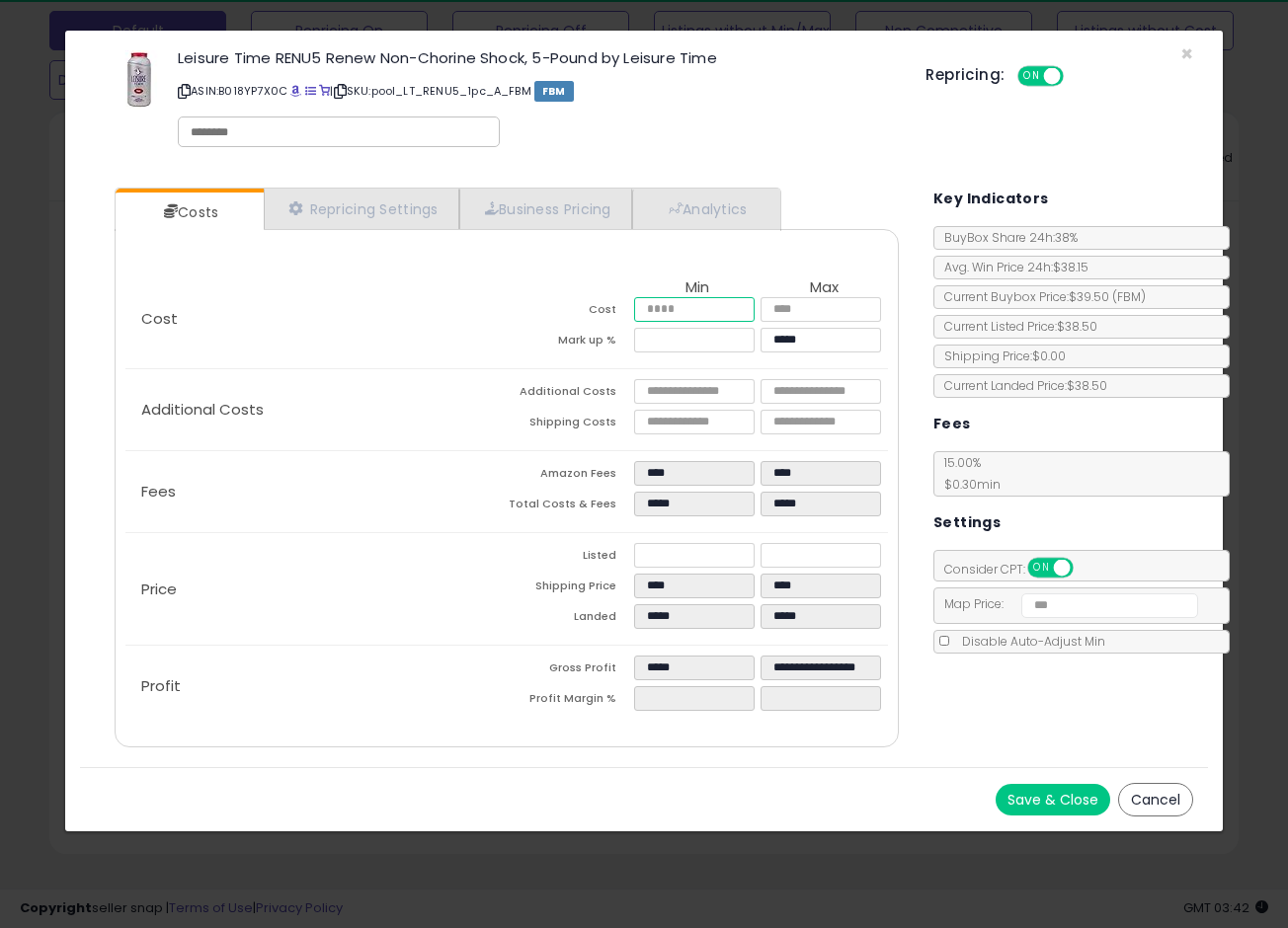 click on "*****" at bounding box center [694, 309] 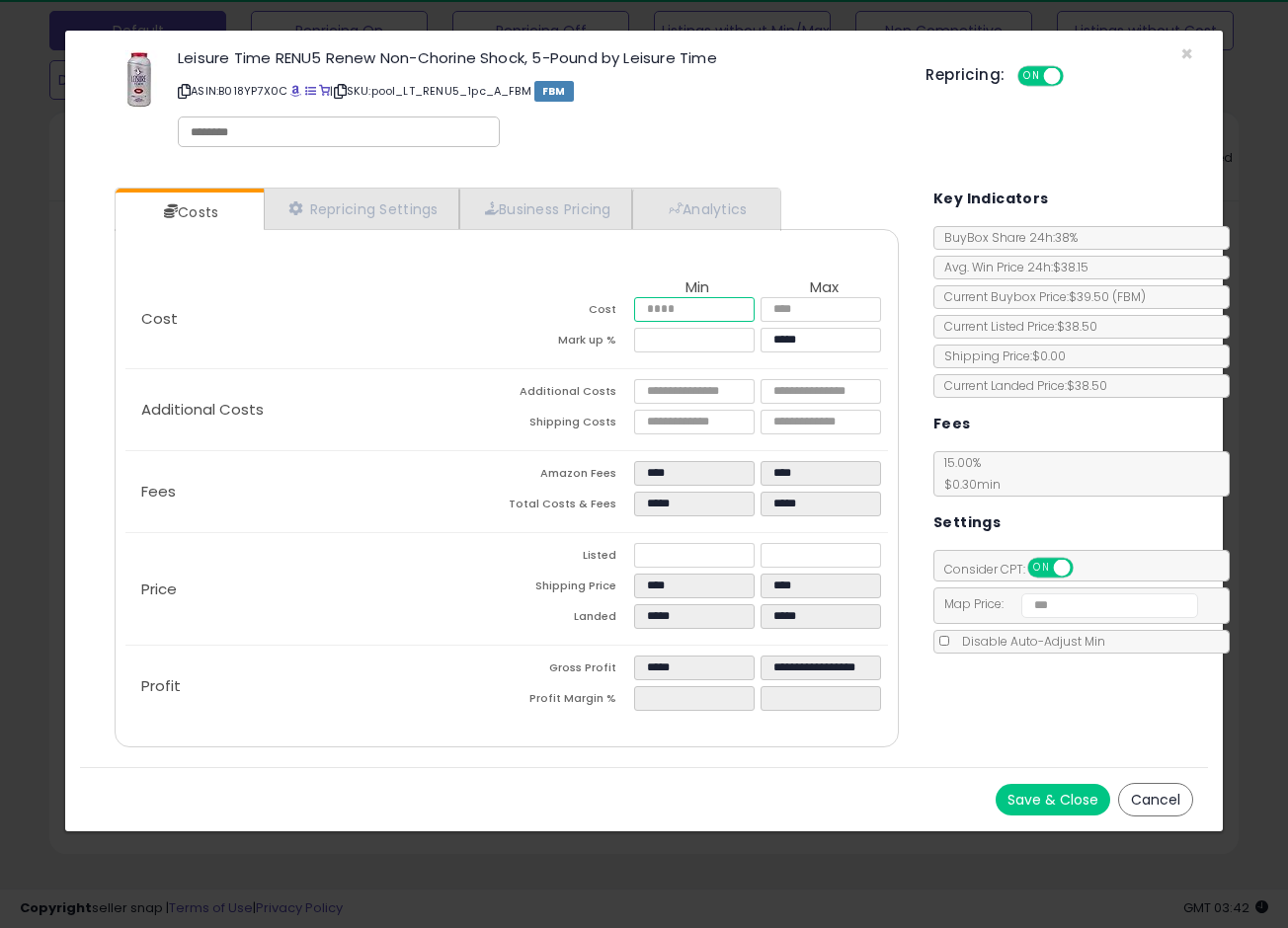 click on "*****" at bounding box center (694, 309) 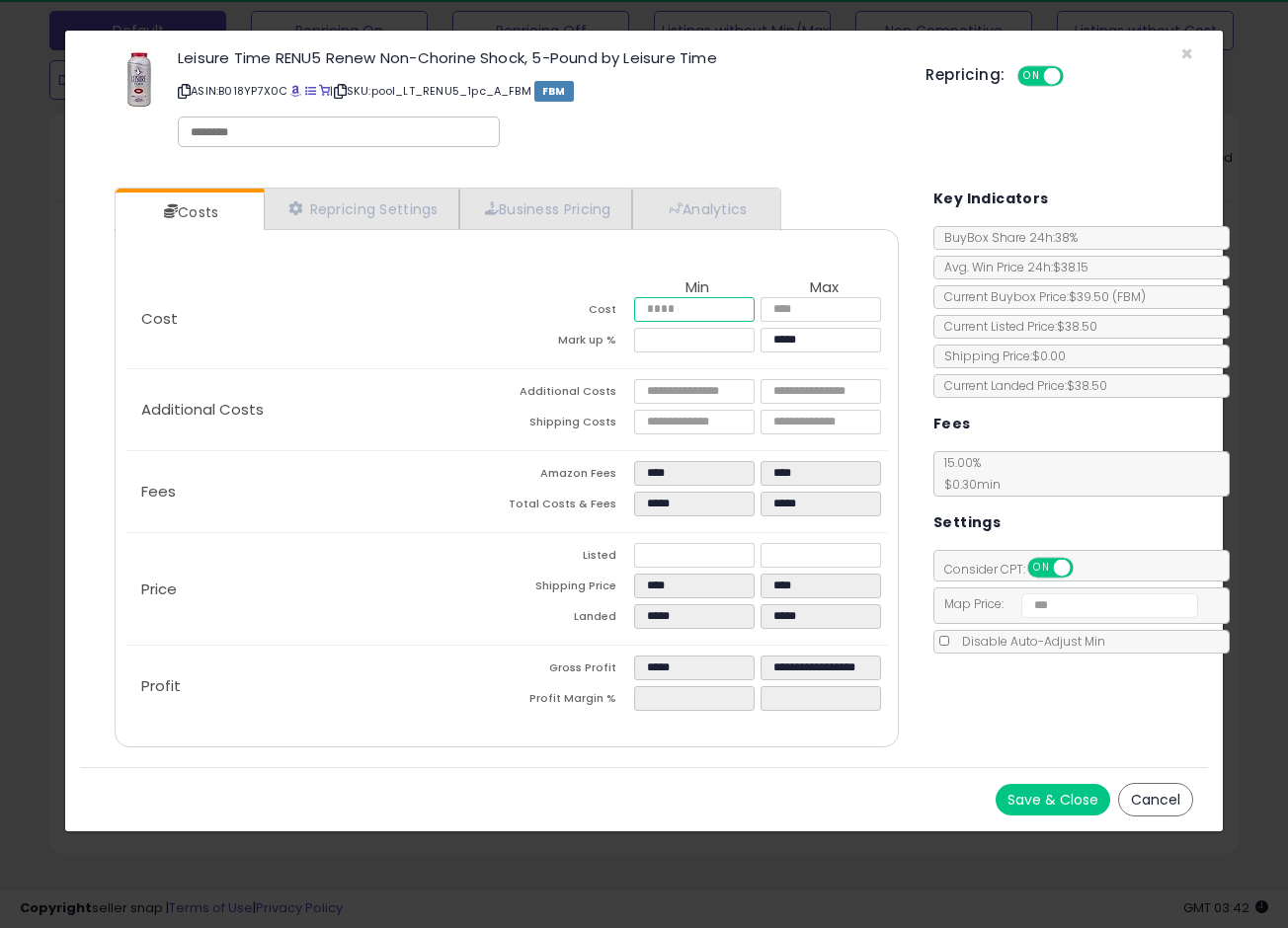type on "****" 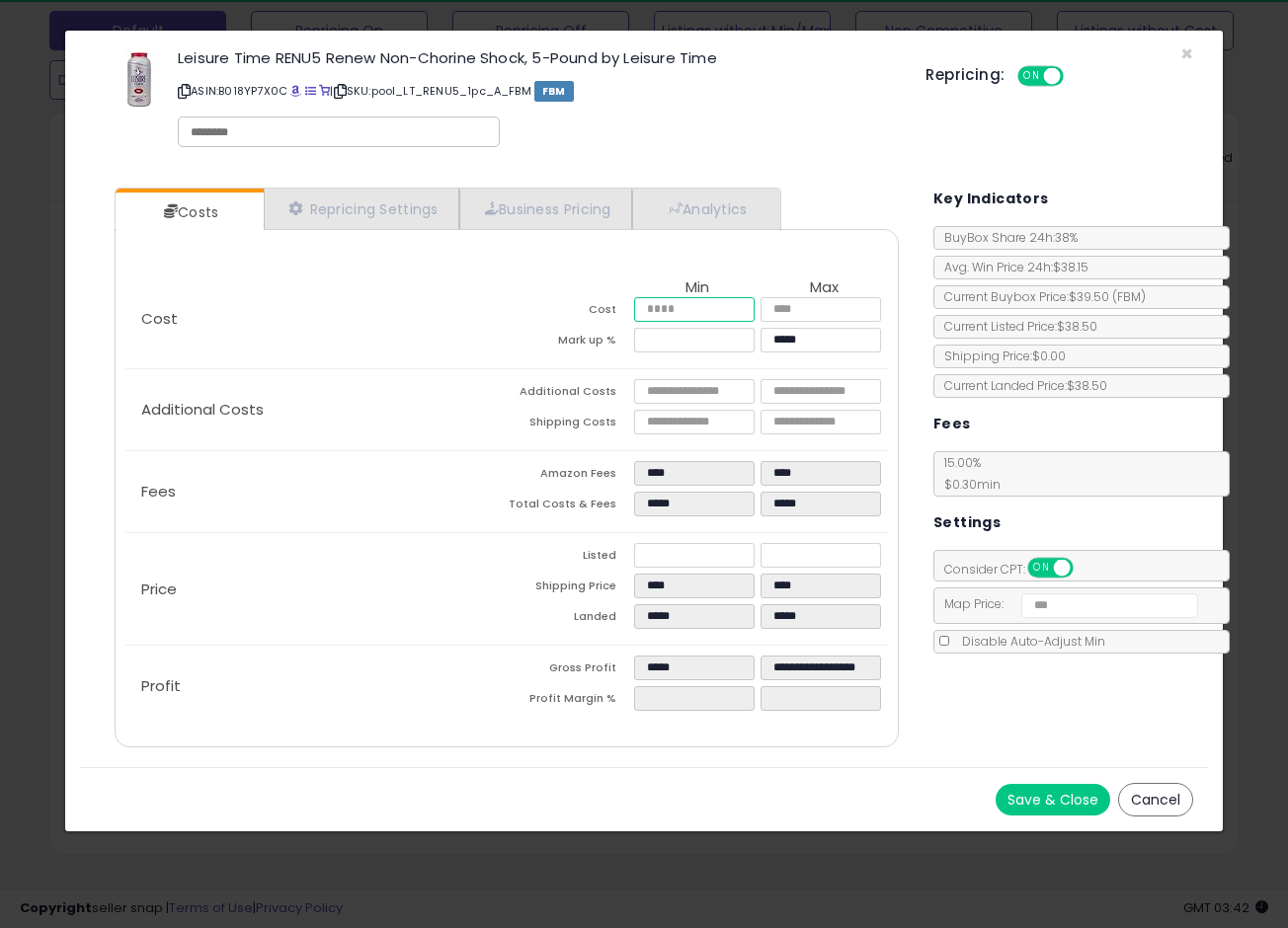 type on "*****" 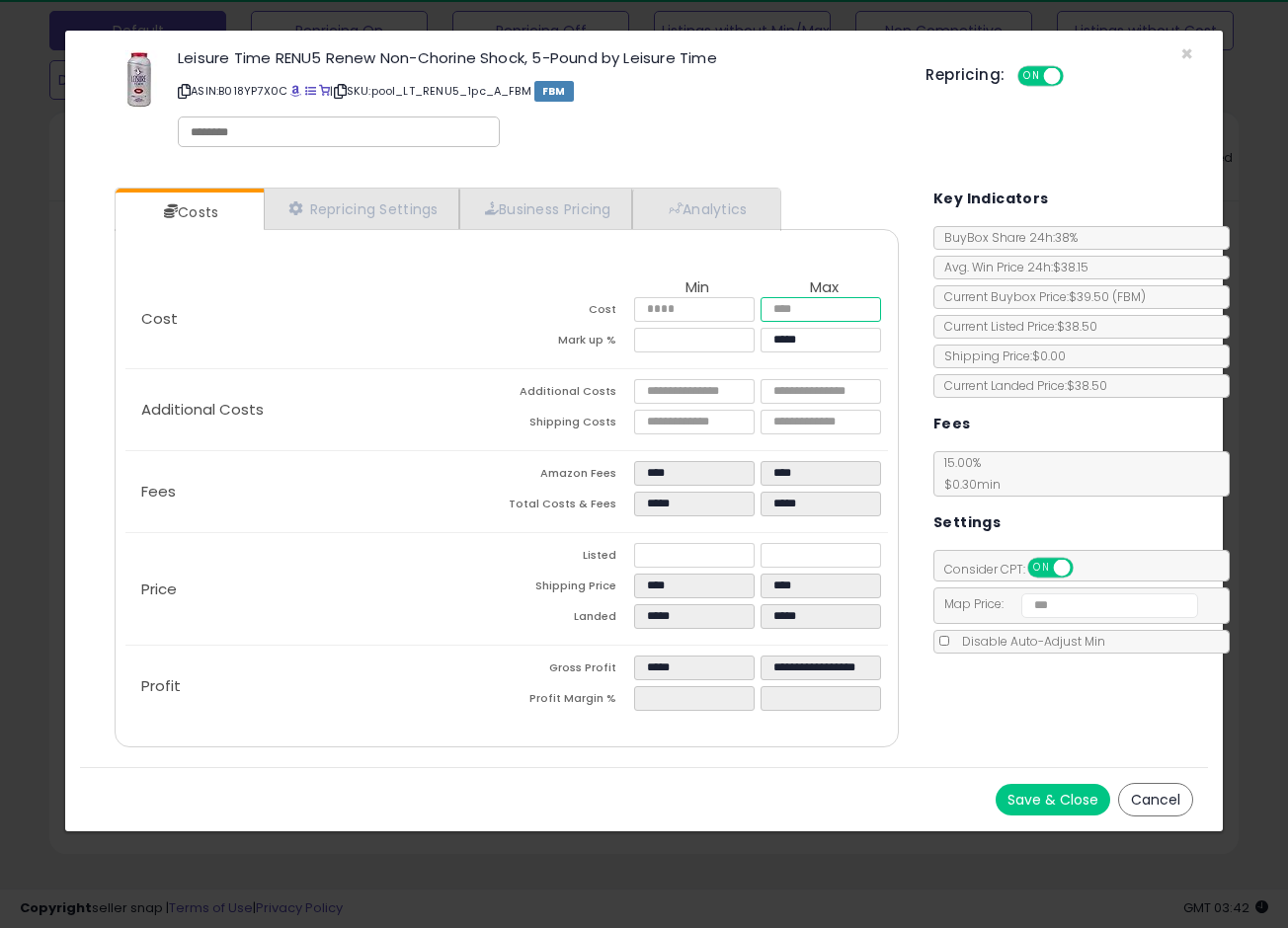 type on "*****" 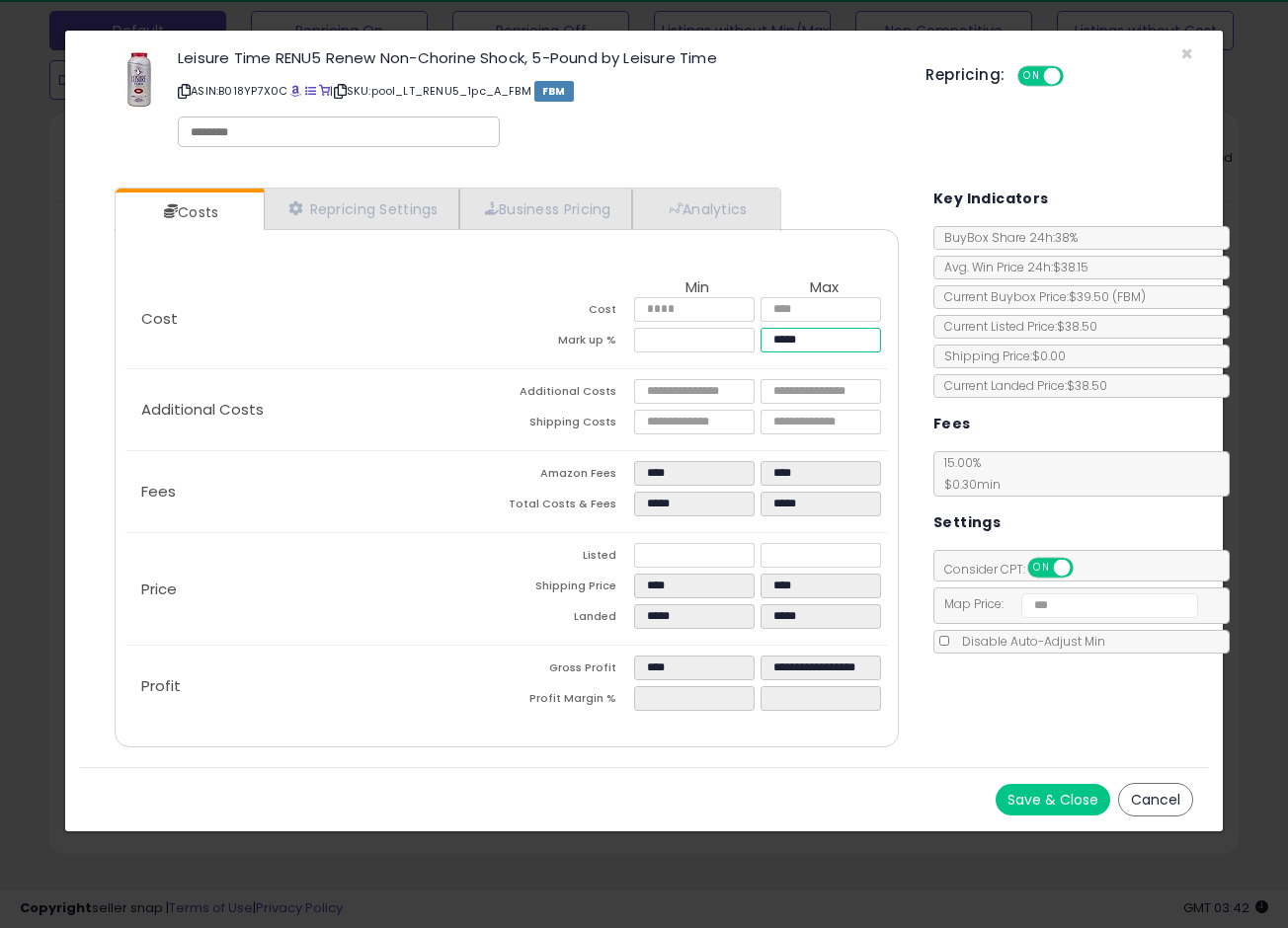 type on "*****" 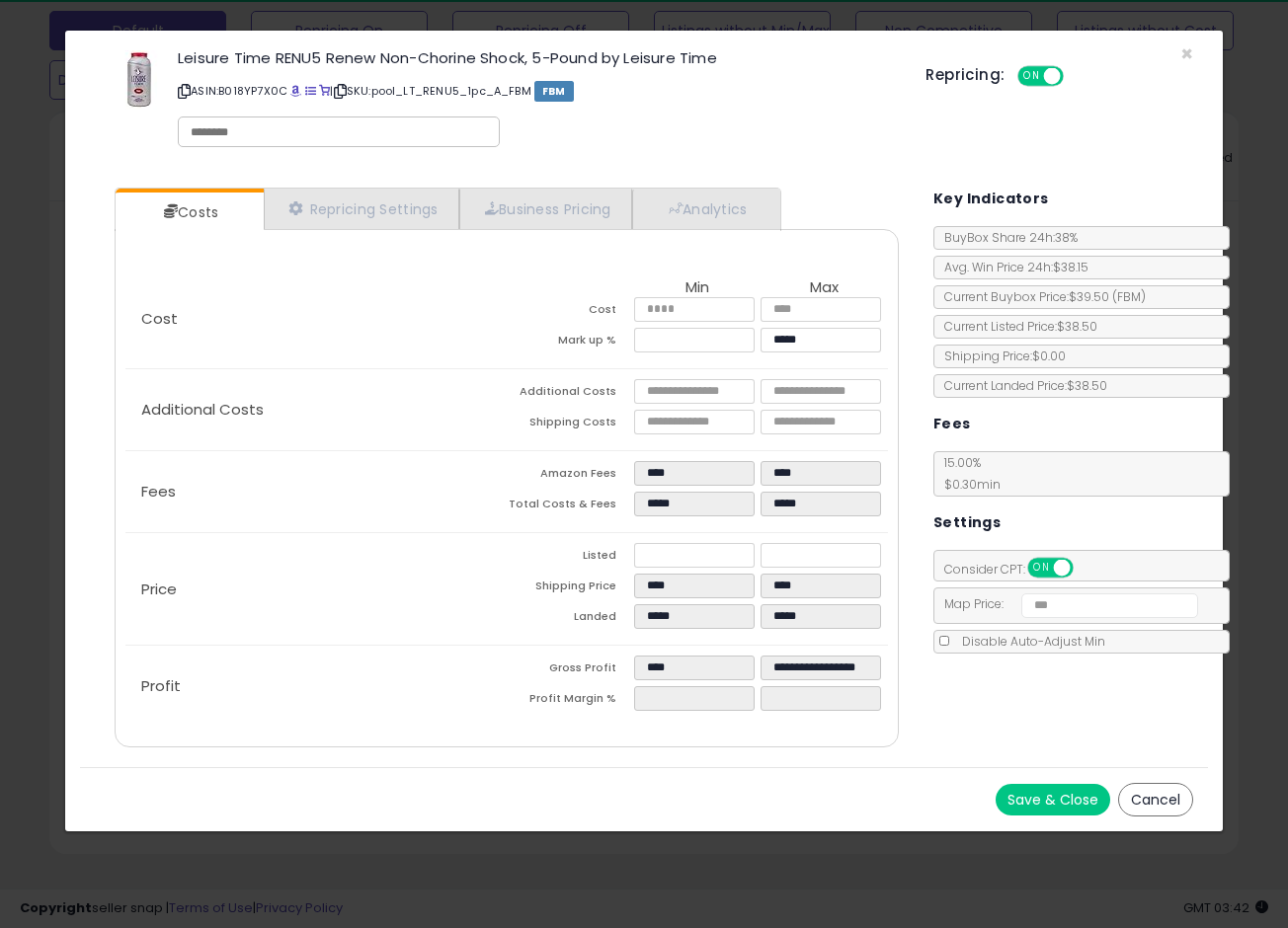 click on "Save & Close" at bounding box center (1053, 800) 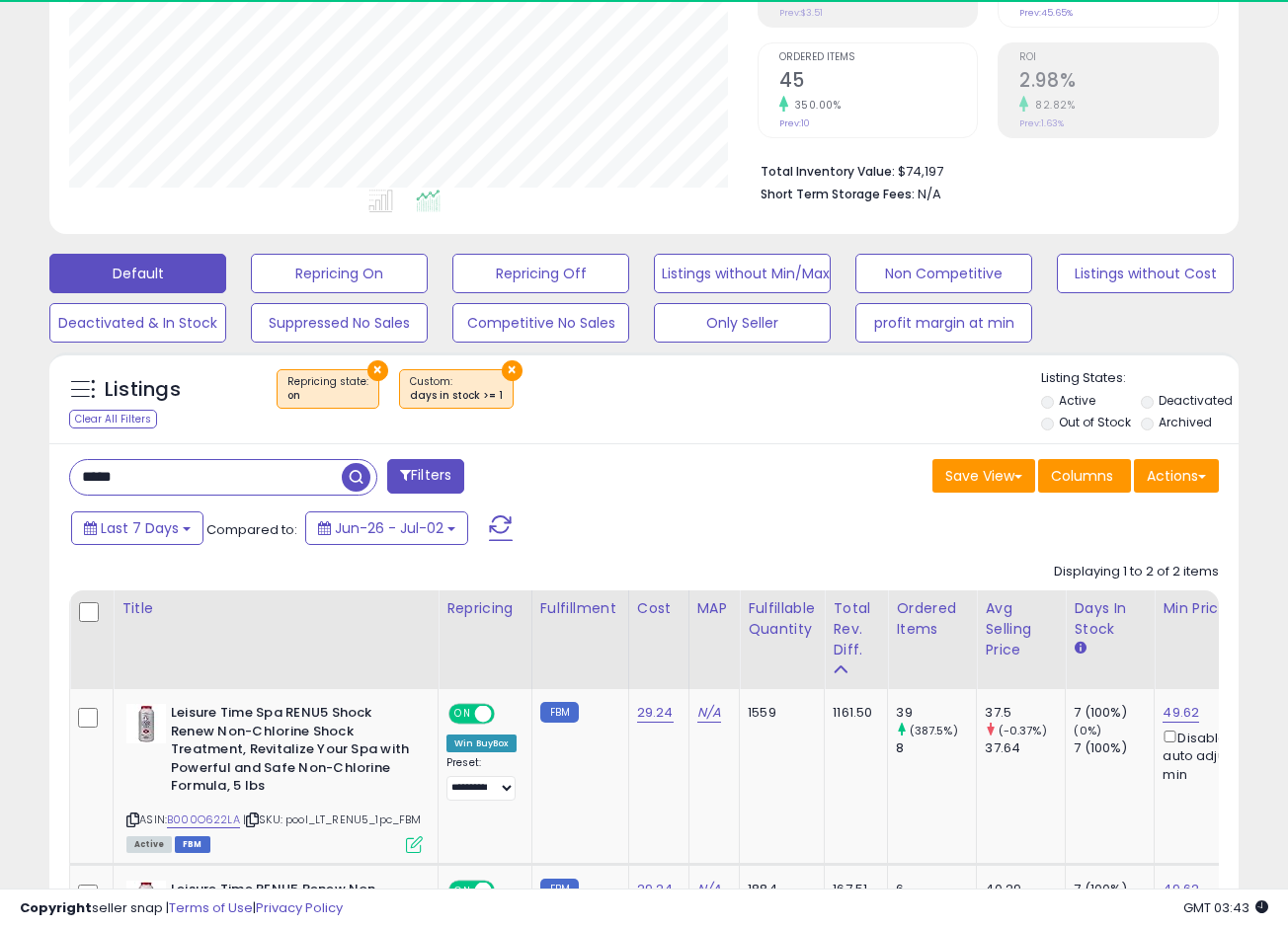 scroll, scrollTop: 339, scrollLeft: 0, axis: vertical 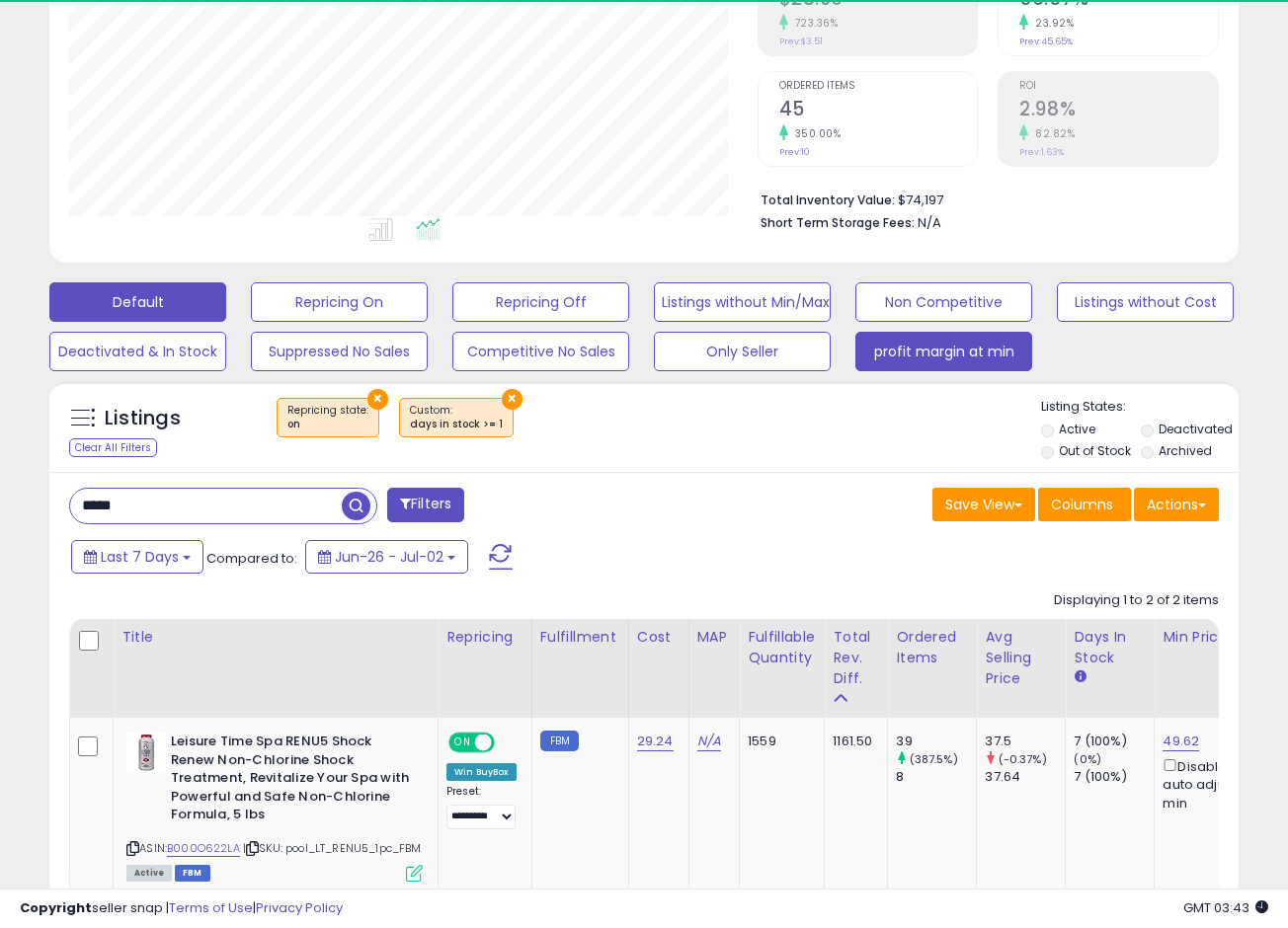 click on "profit margin at min" at bounding box center (339, 302) 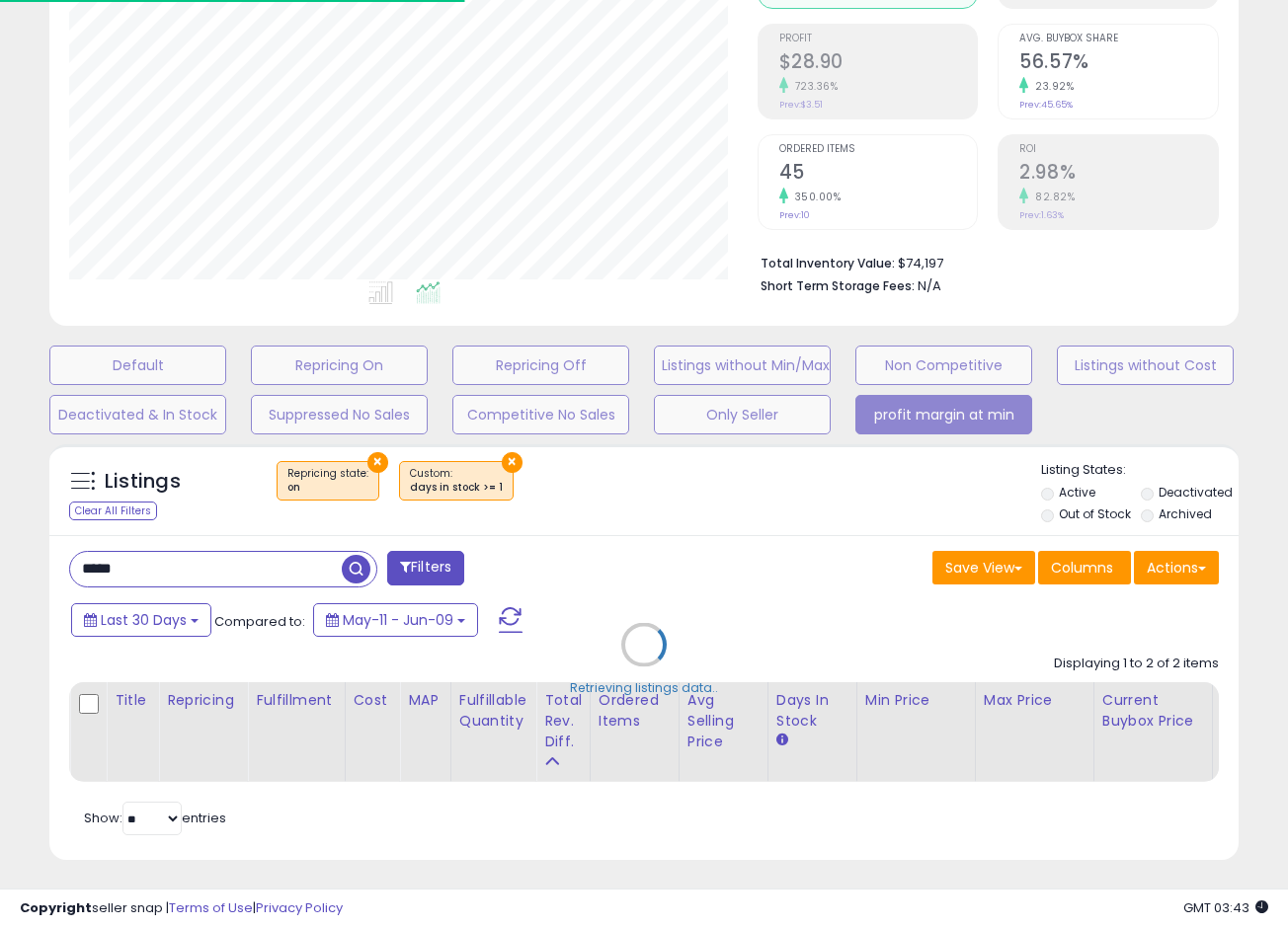 type 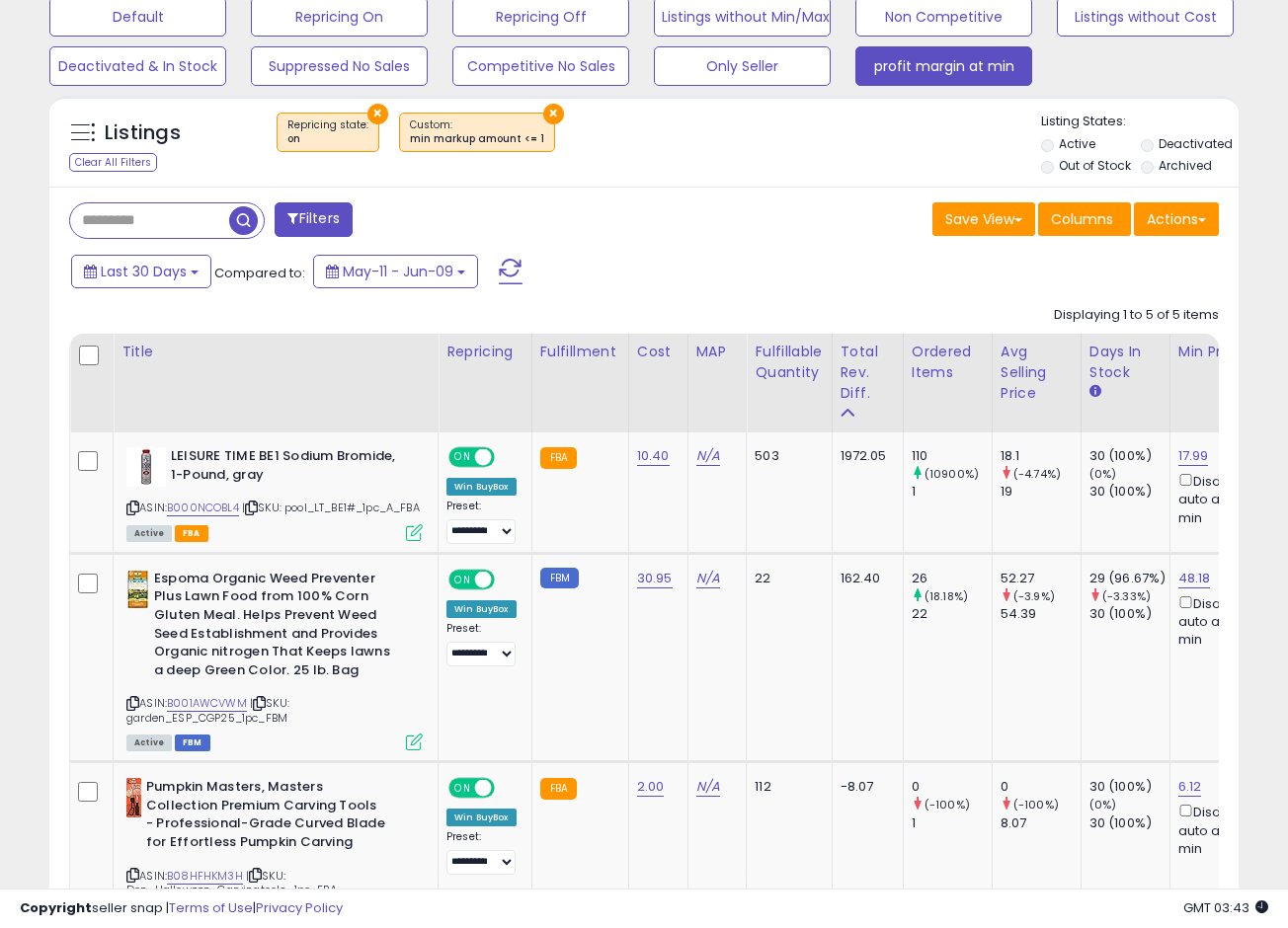 scroll, scrollTop: 895, scrollLeft: 0, axis: vertical 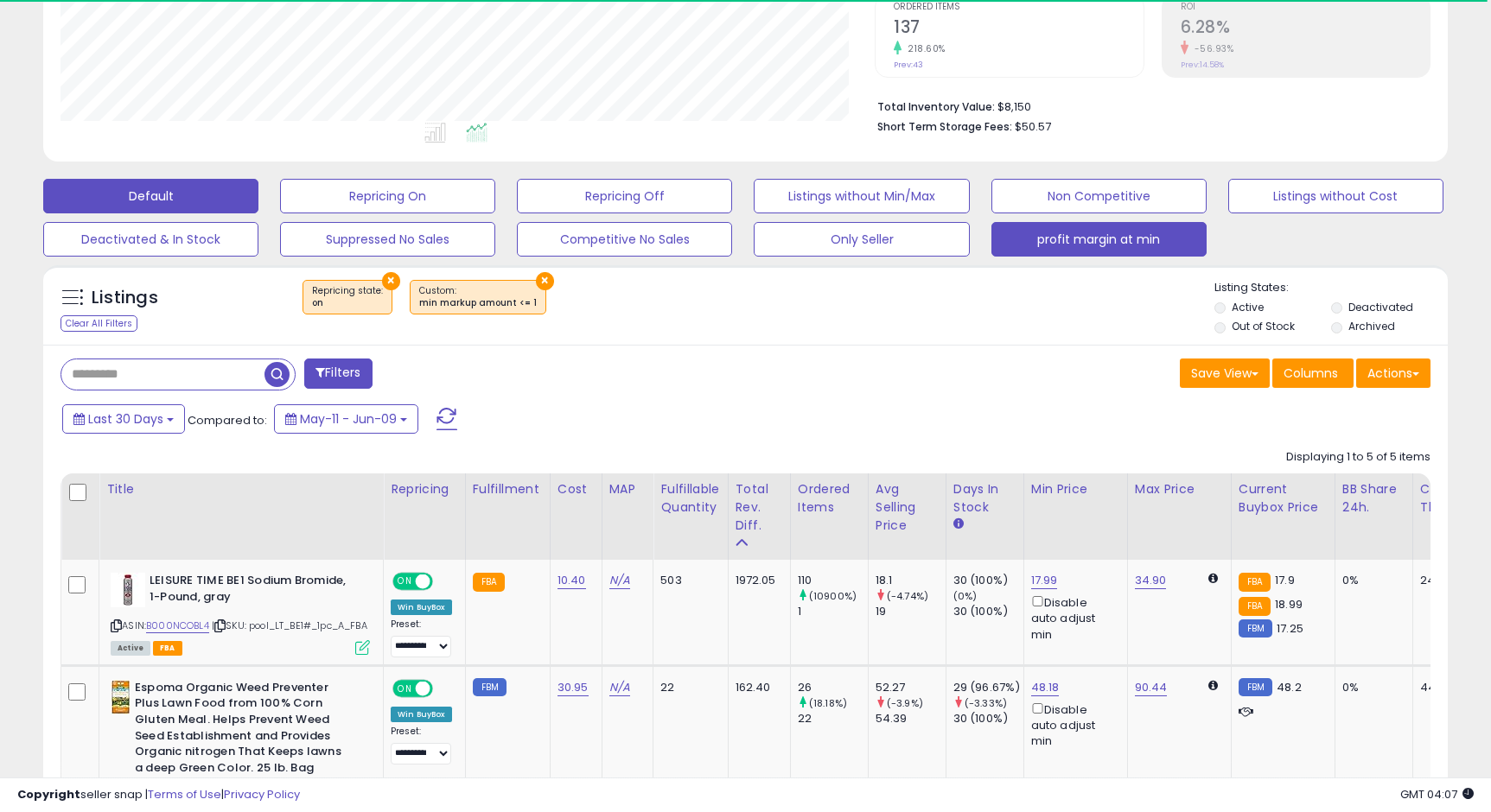 click on "Default" at bounding box center [150, 196] 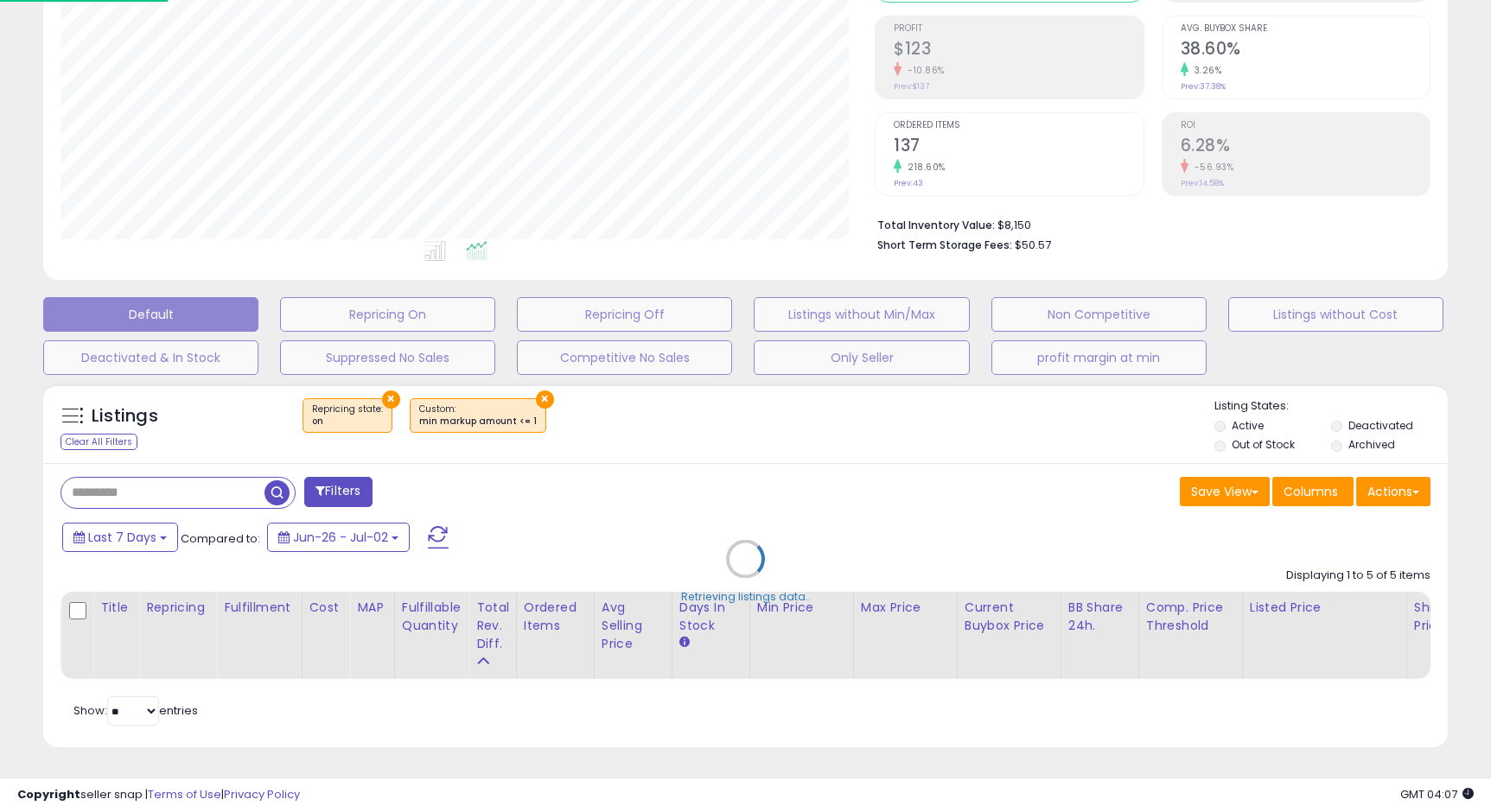 scroll, scrollTop: 241, scrollLeft: 0, axis: vertical 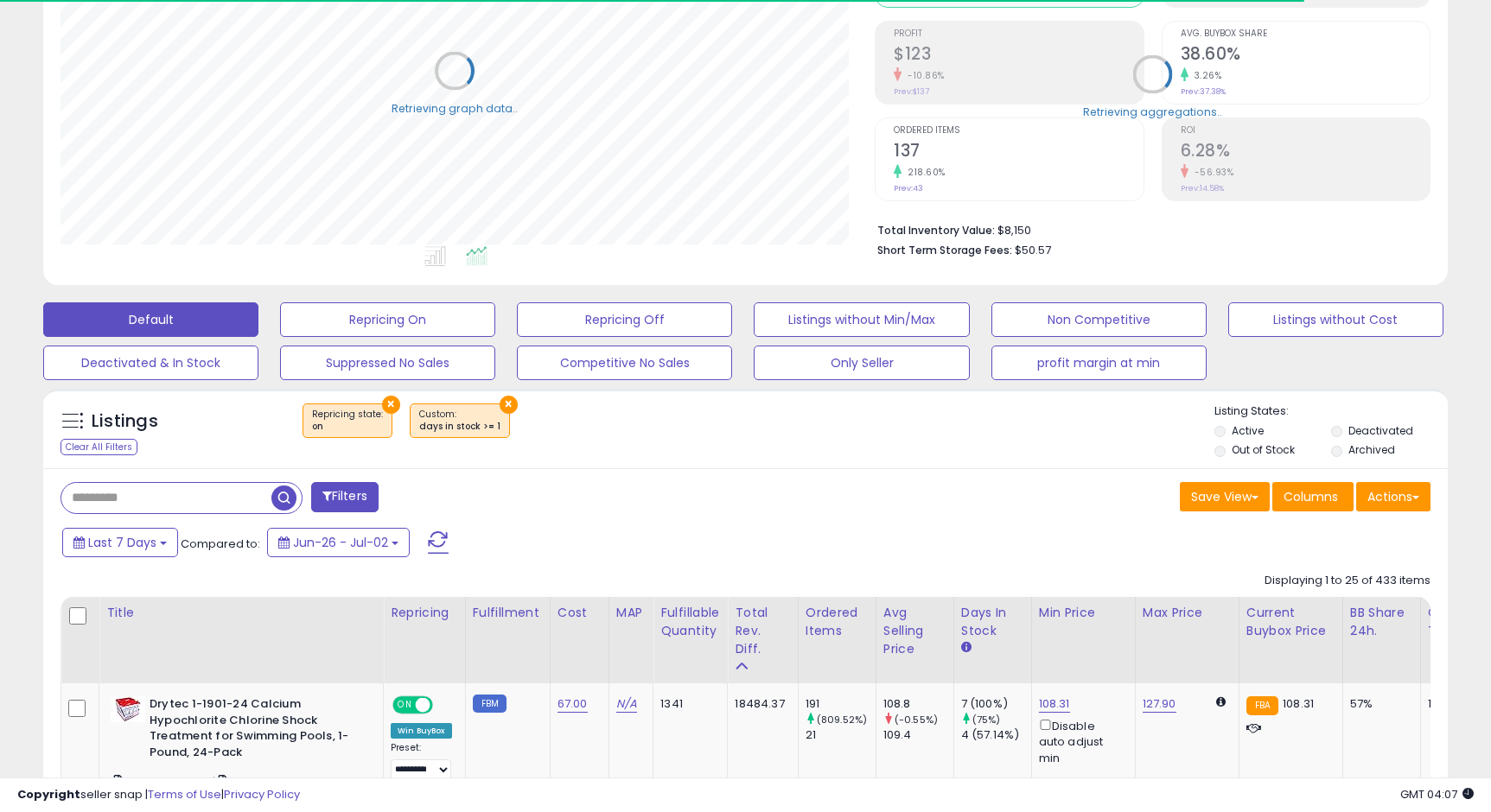 click at bounding box center (166, 498) 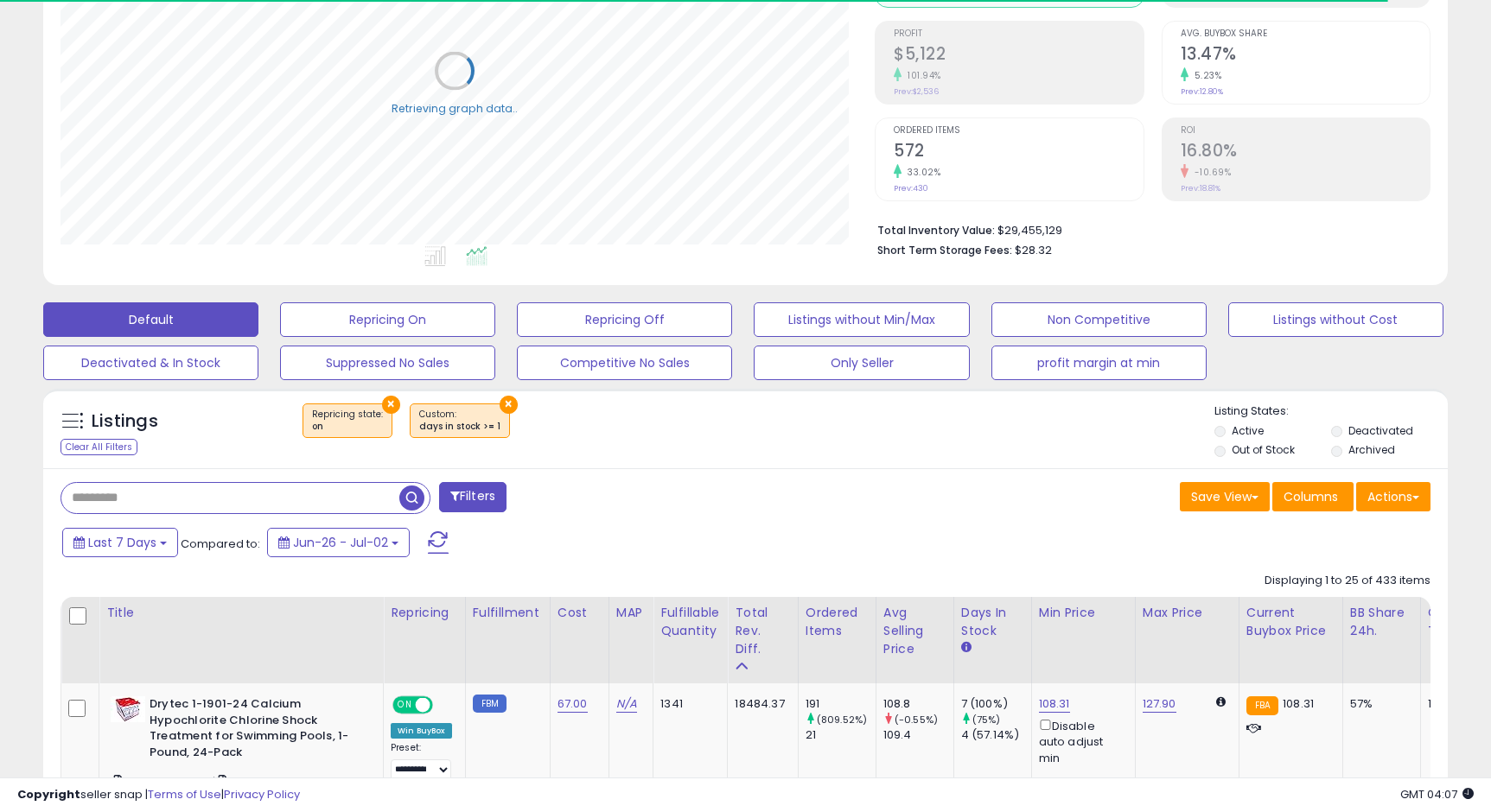 type on "*" 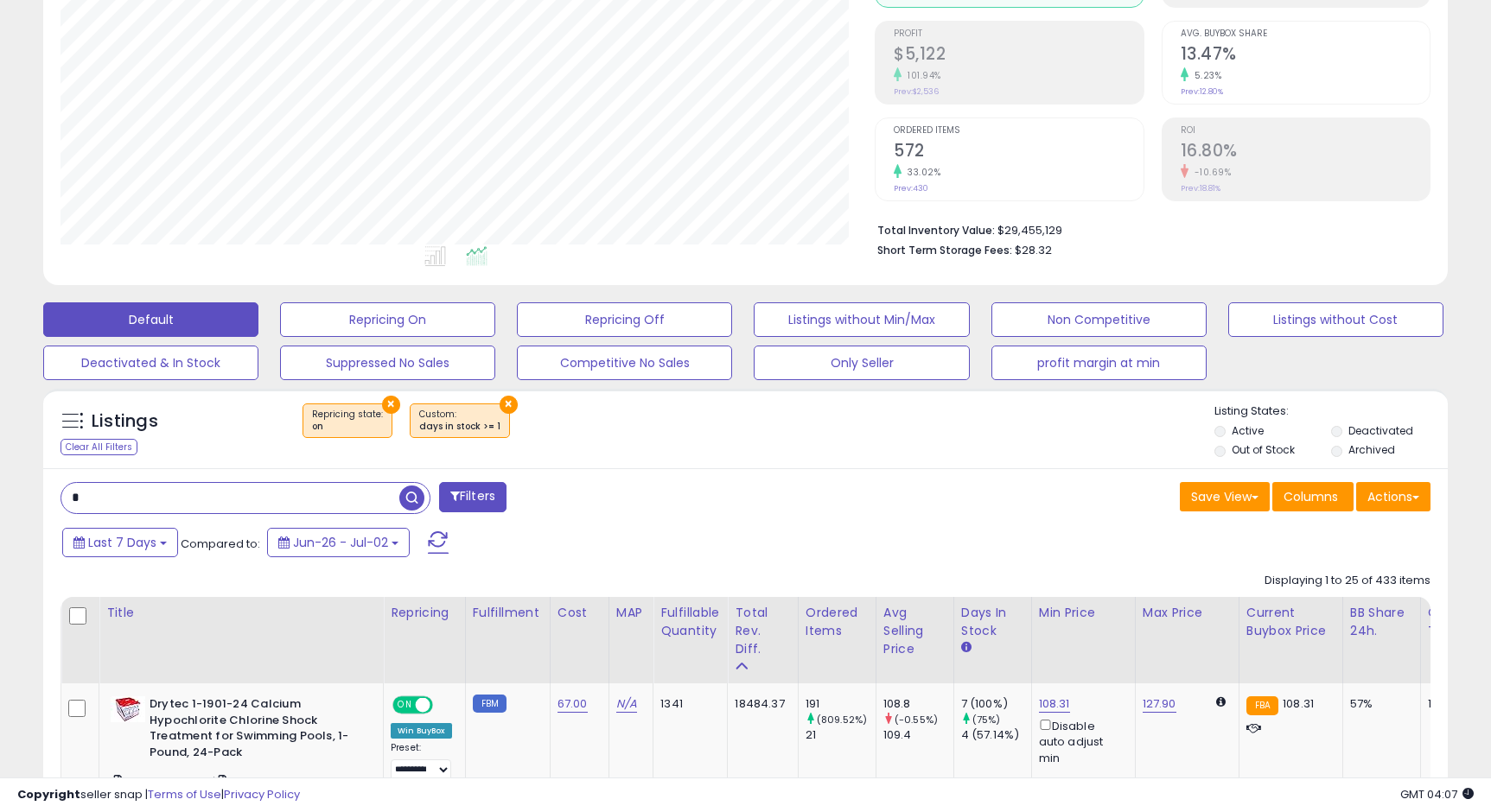 scroll, scrollTop: 863476, scrollLeft: 863534, axis: both 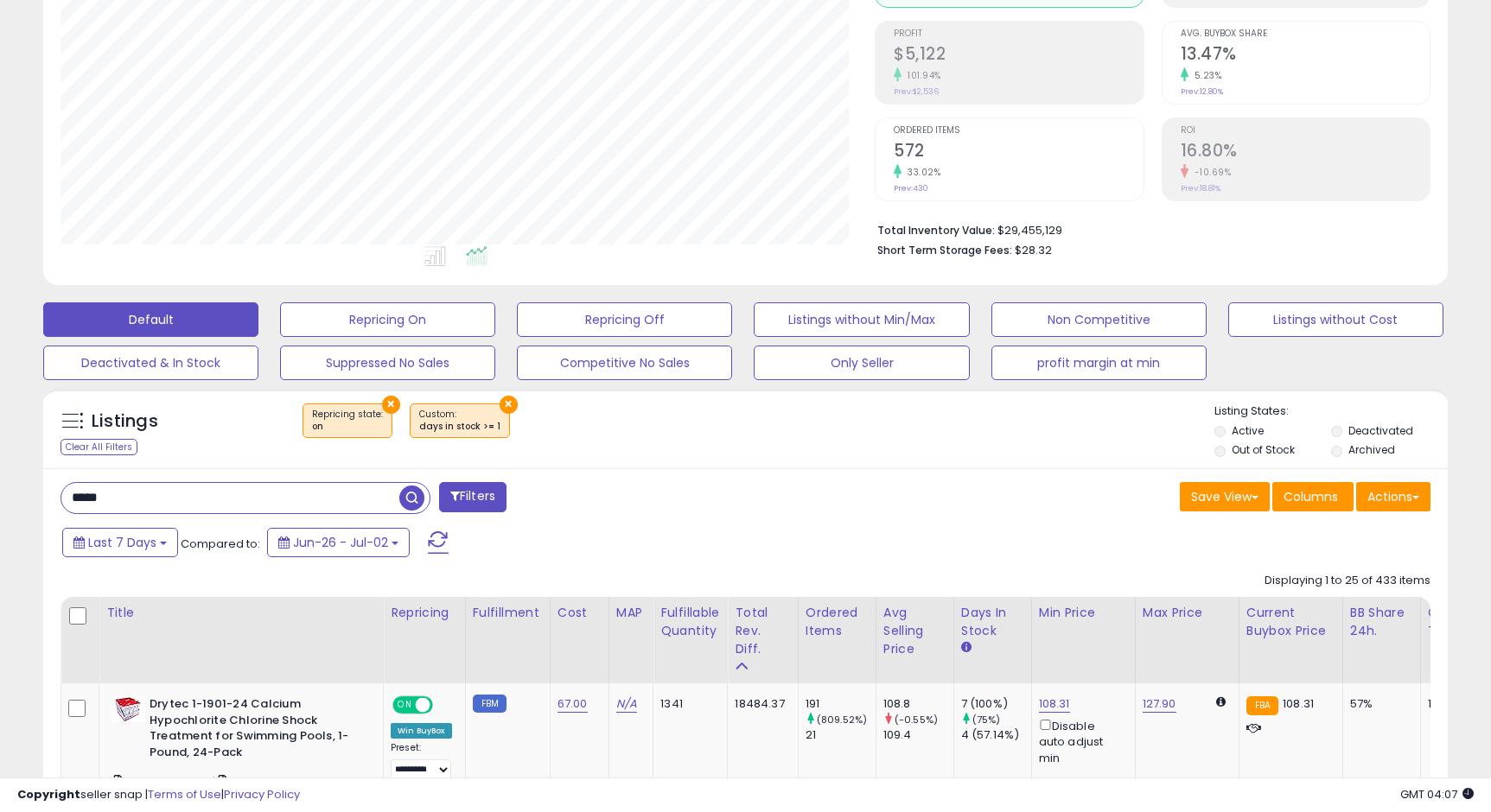 type on "*****" 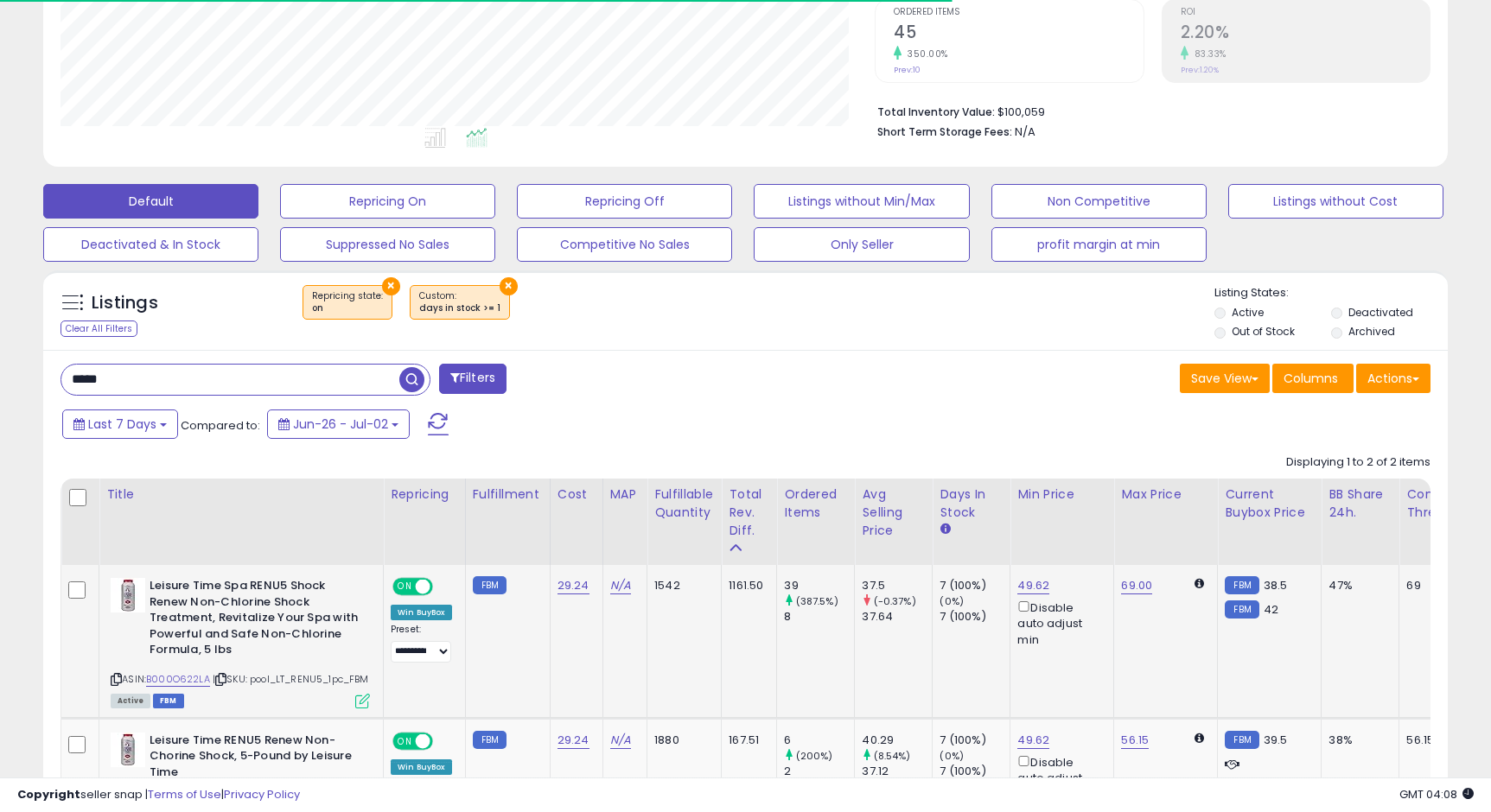 scroll, scrollTop: 400, scrollLeft: 0, axis: vertical 